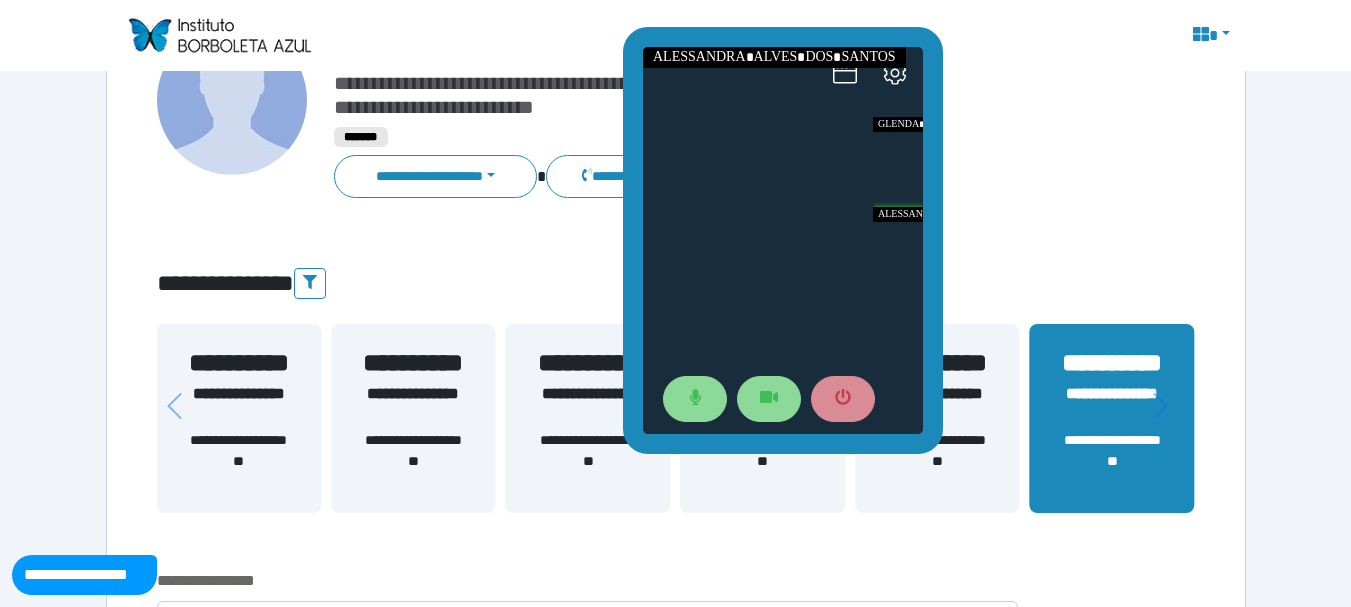 scroll, scrollTop: 0, scrollLeft: 0, axis: both 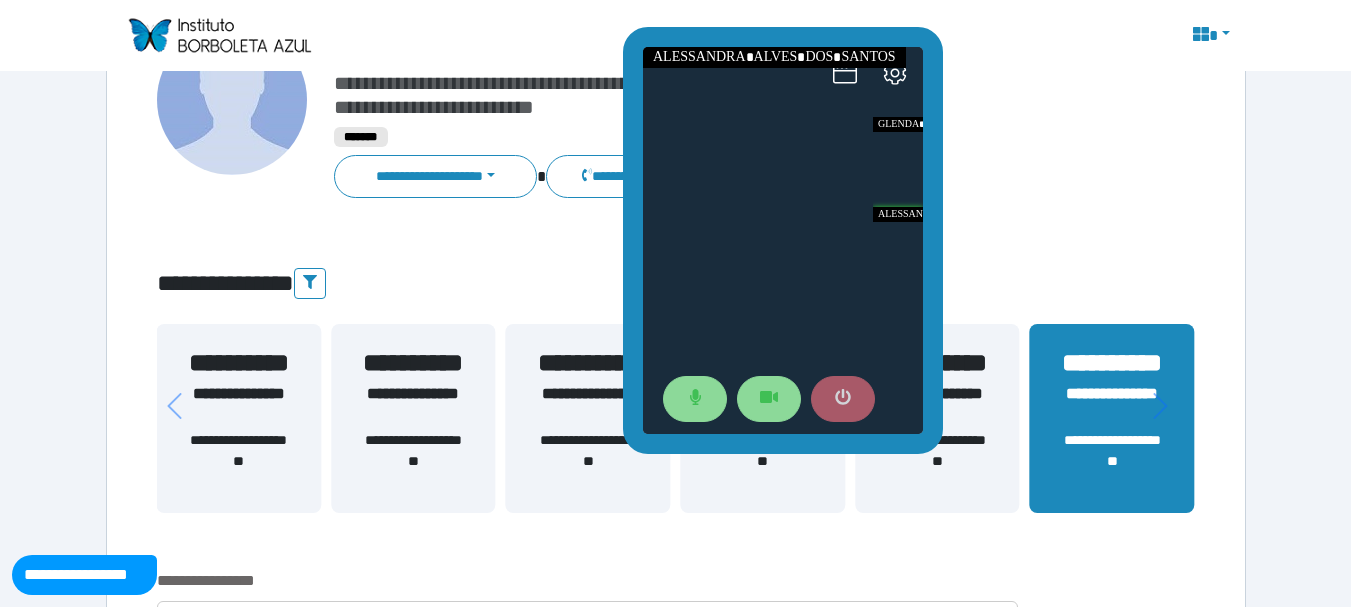 click 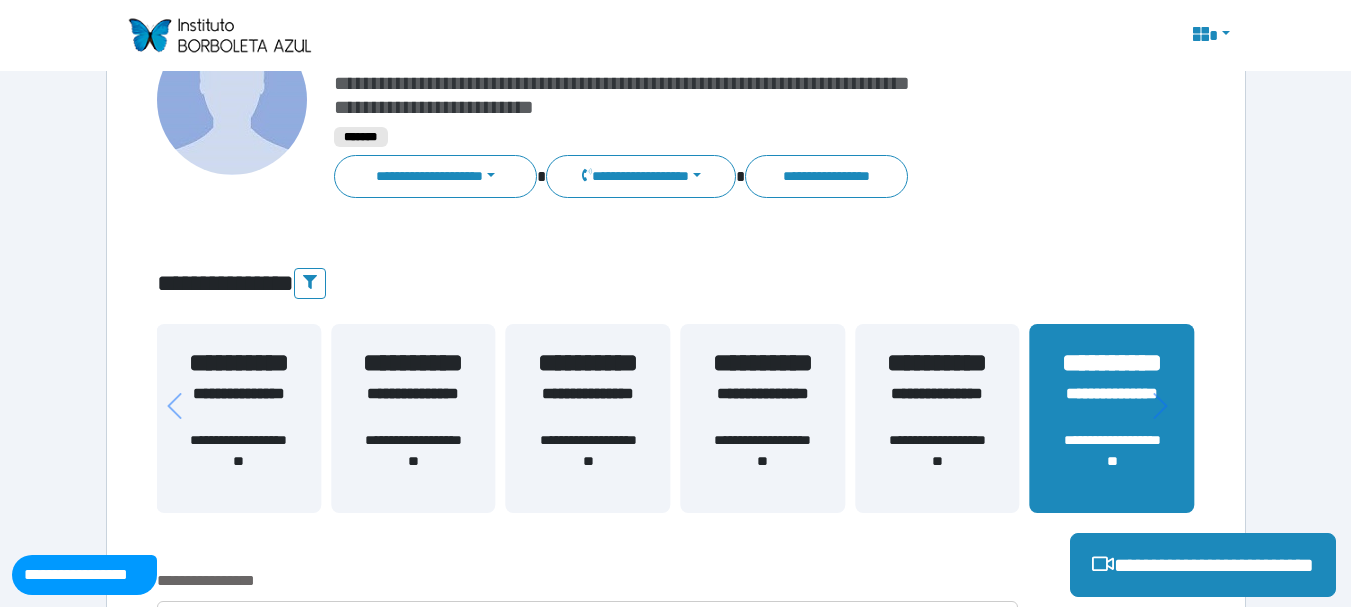 click on "**********" at bounding box center (676, 2101) 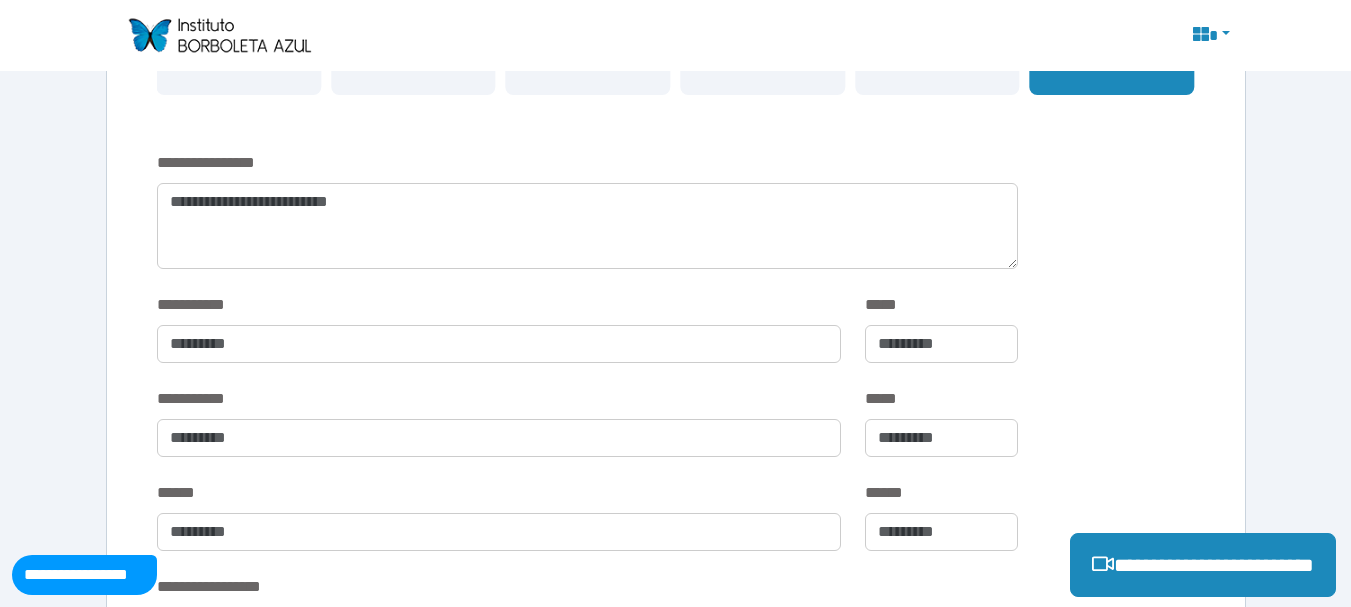 scroll, scrollTop: 638, scrollLeft: 0, axis: vertical 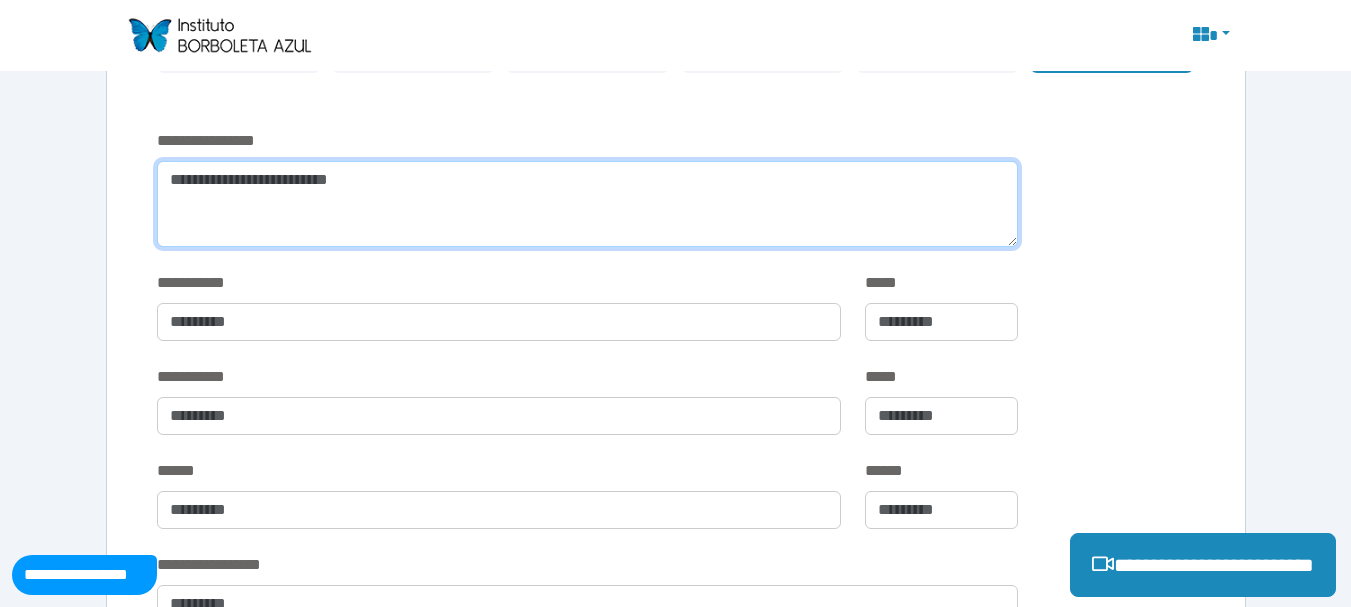 click at bounding box center (587, 204) 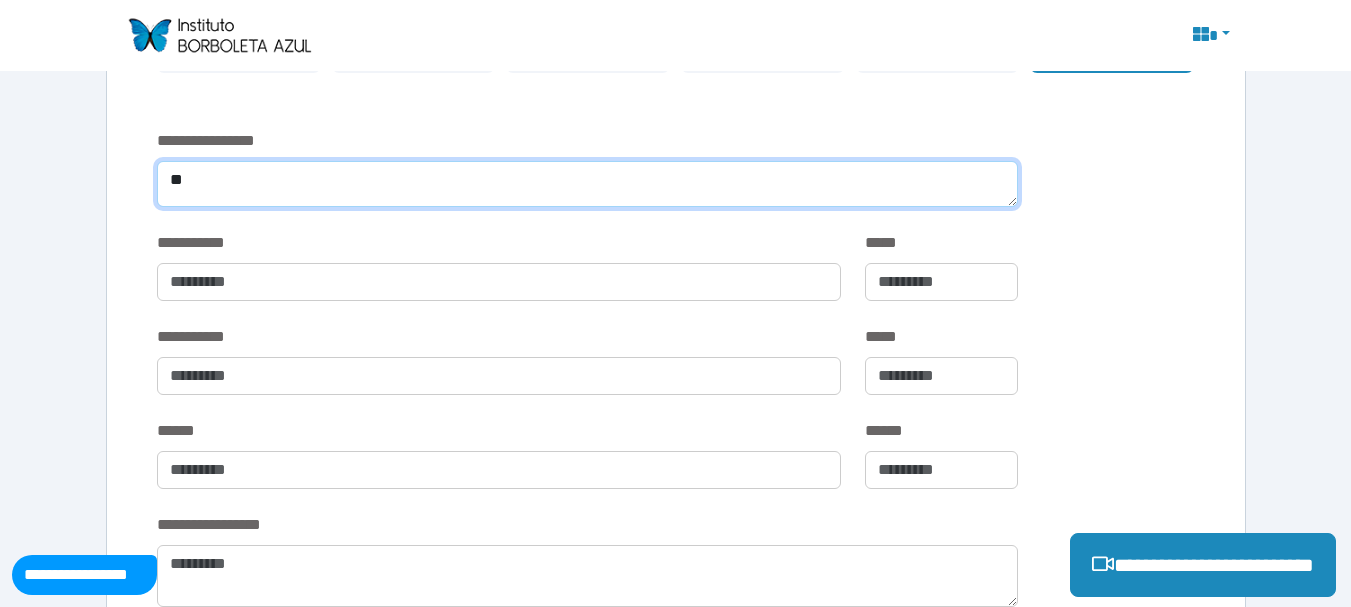 type on "*" 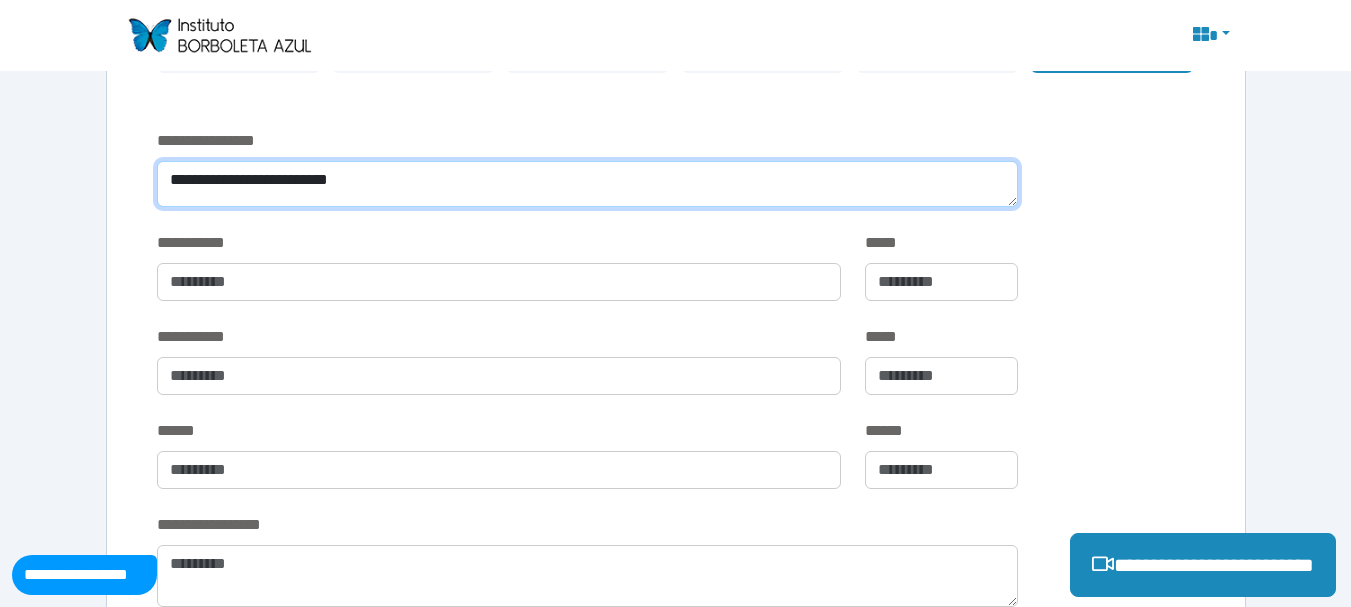 scroll, scrollTop: 0, scrollLeft: 0, axis: both 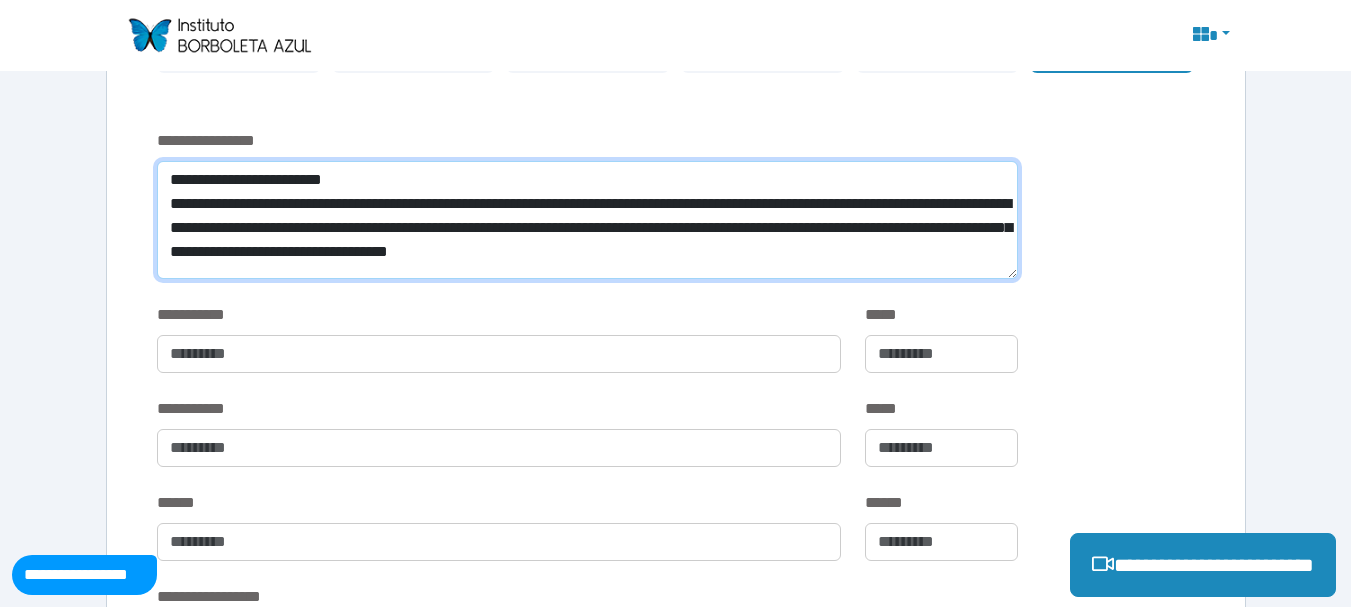 click on "**********" at bounding box center [587, 220] 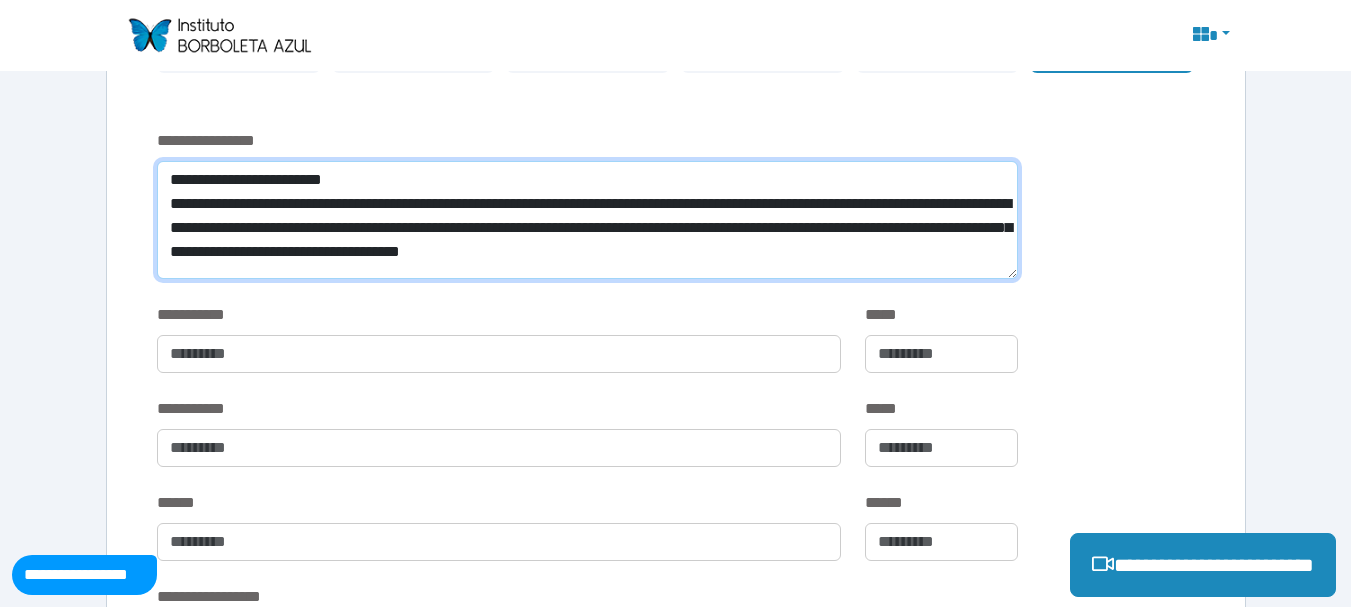 click on "**********" at bounding box center [587, 220] 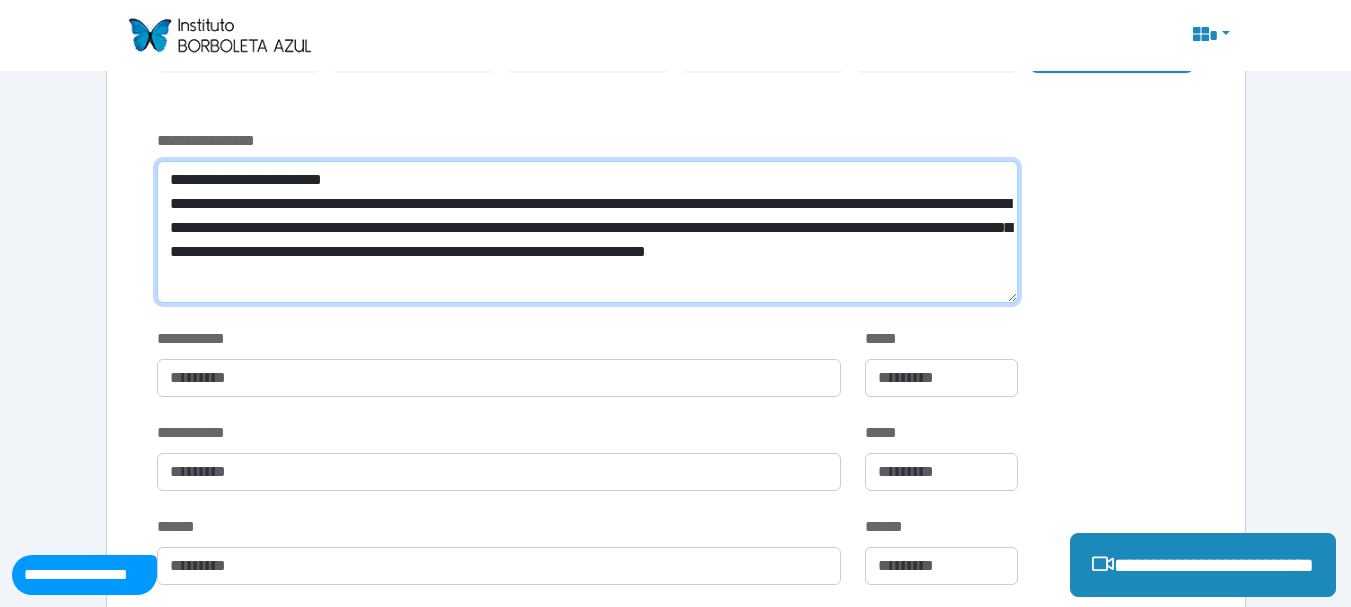 click on "**********" at bounding box center (587, 232) 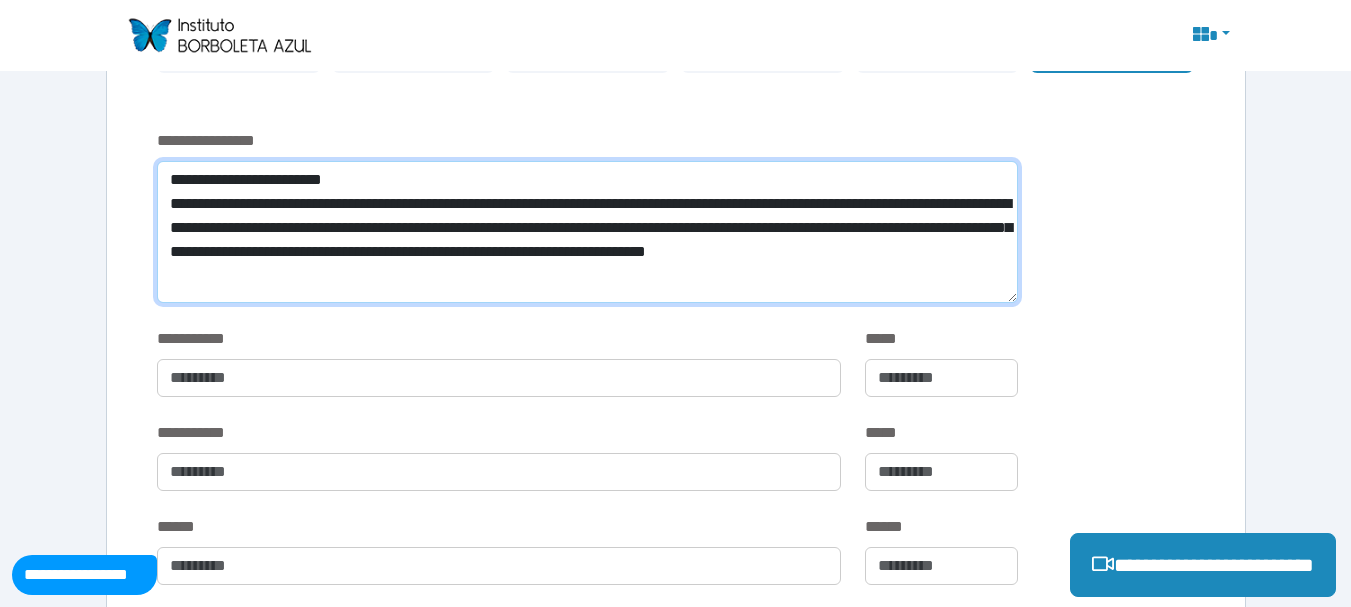 click on "**********" at bounding box center [587, 232] 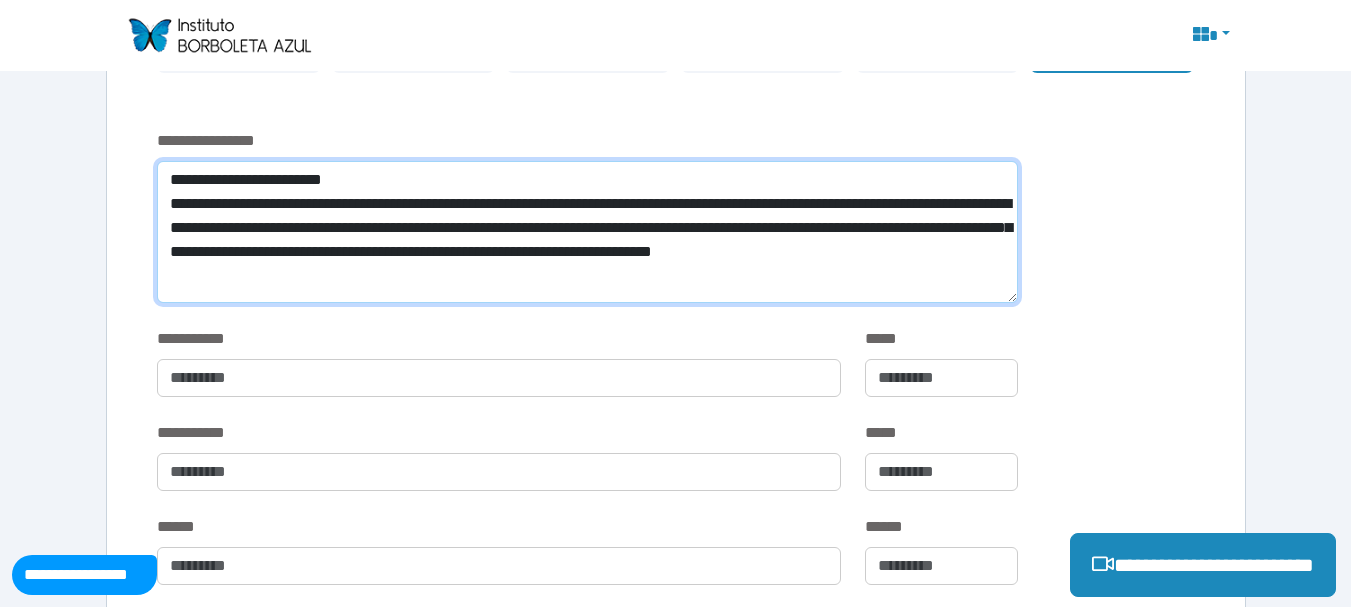 click on "**********" at bounding box center [587, 232] 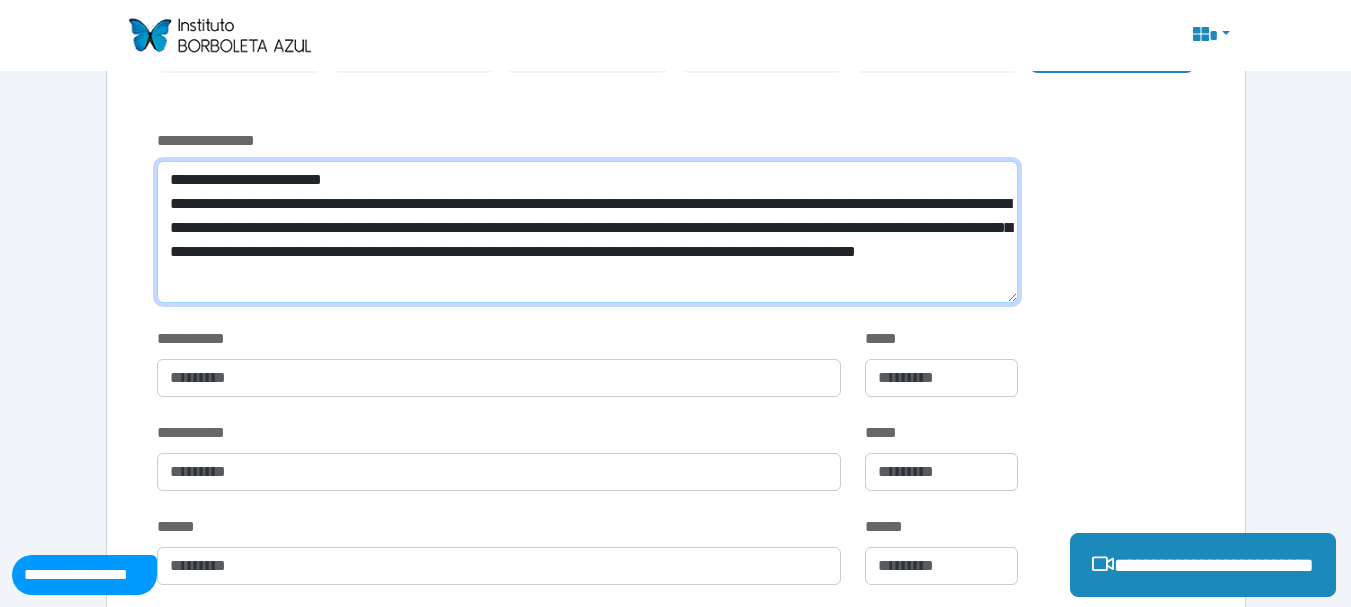 click on "**********" at bounding box center (587, 232) 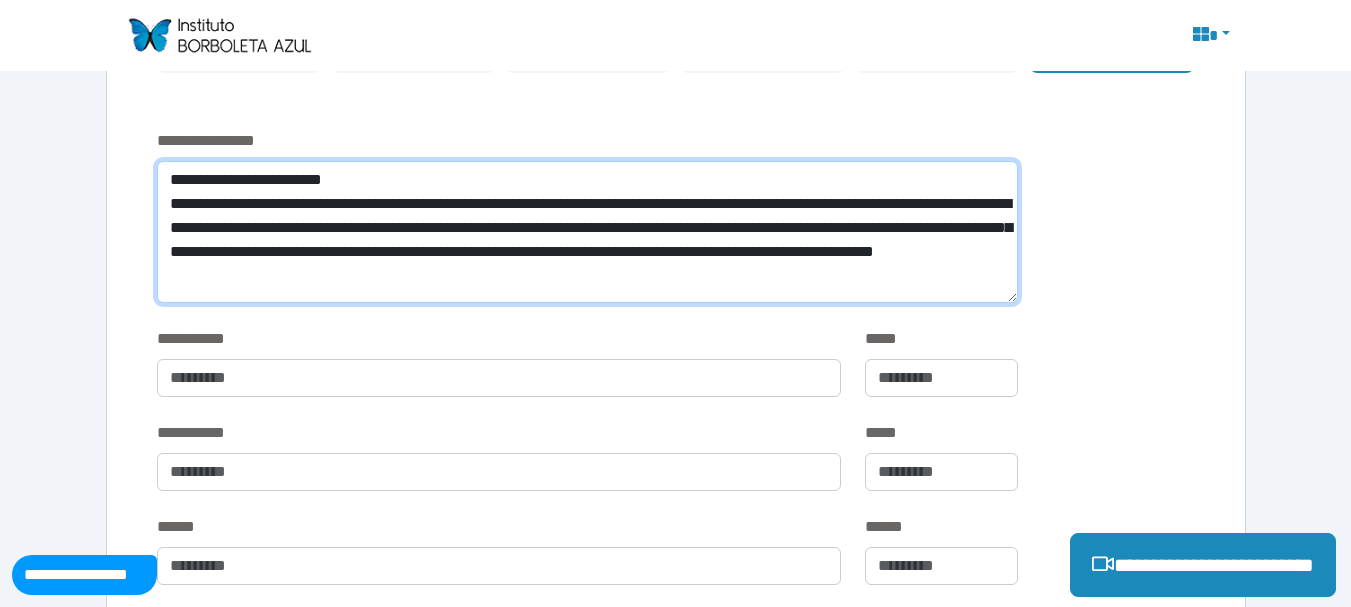 click on "**********" at bounding box center [587, 232] 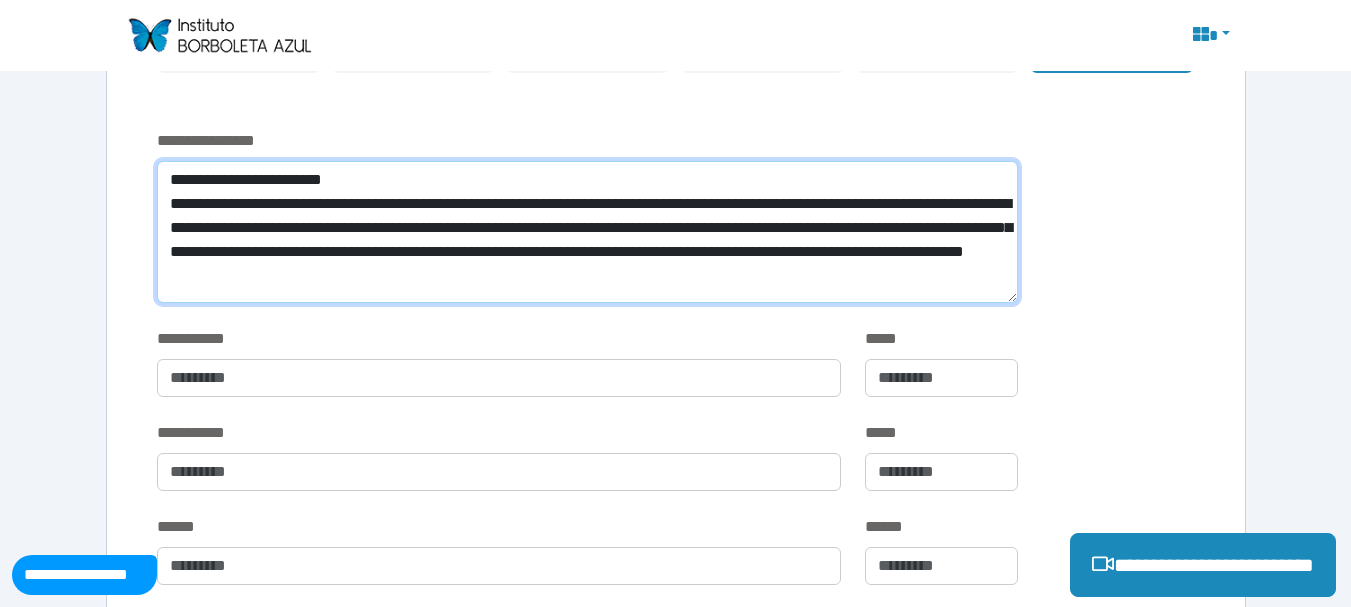 click on "**********" at bounding box center [587, 232] 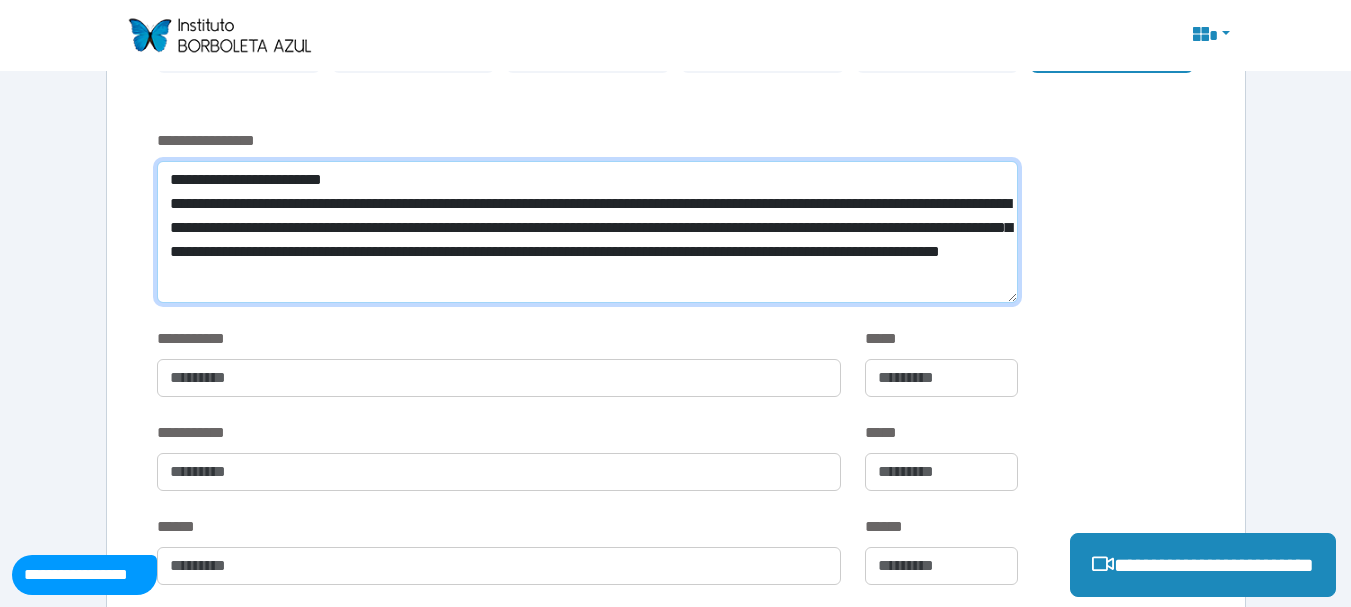 click on "**********" at bounding box center (587, 232) 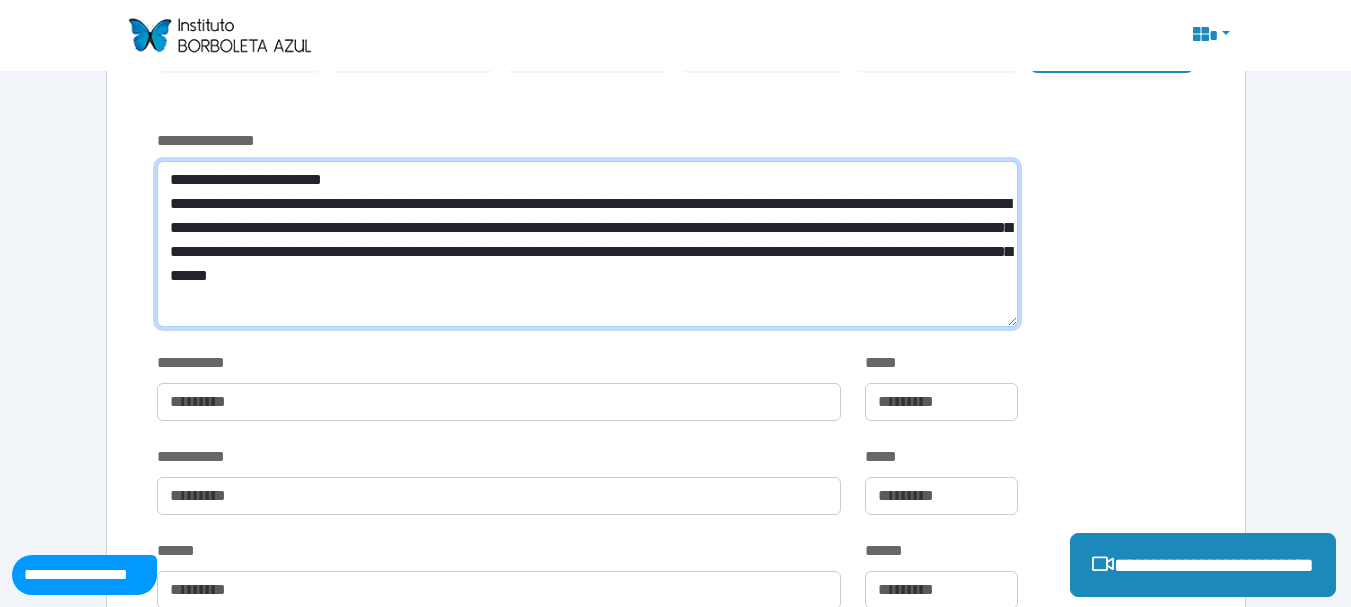 click on "**********" at bounding box center (587, 244) 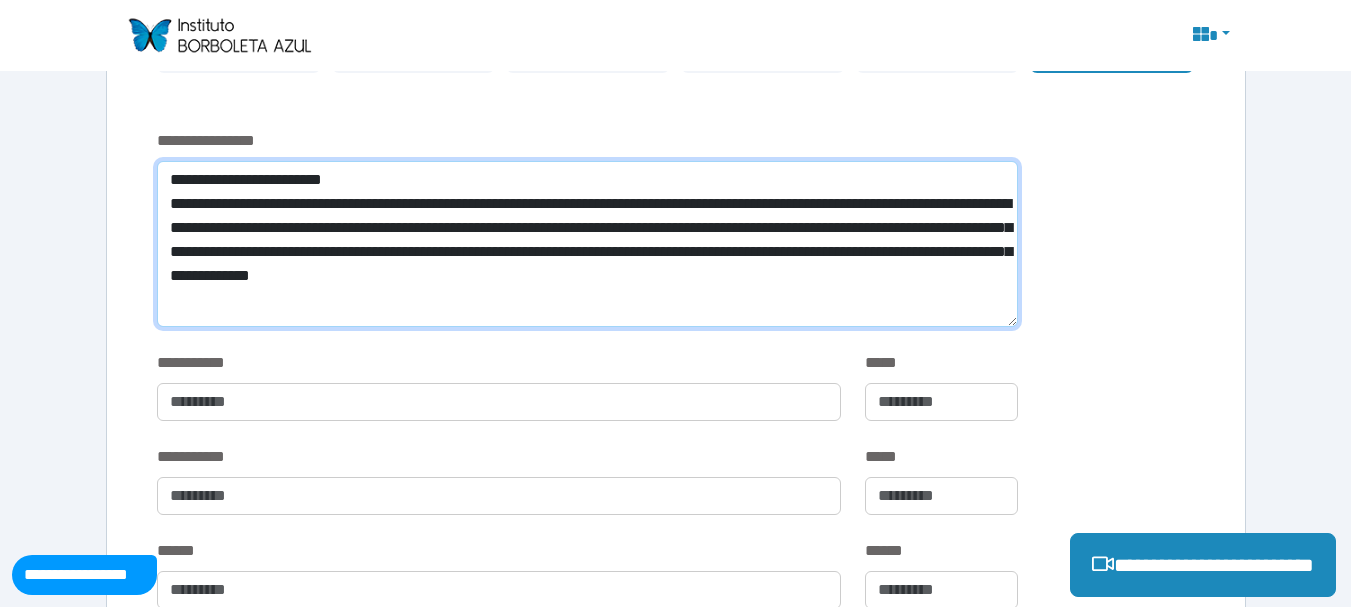 click on "**********" at bounding box center [587, 244] 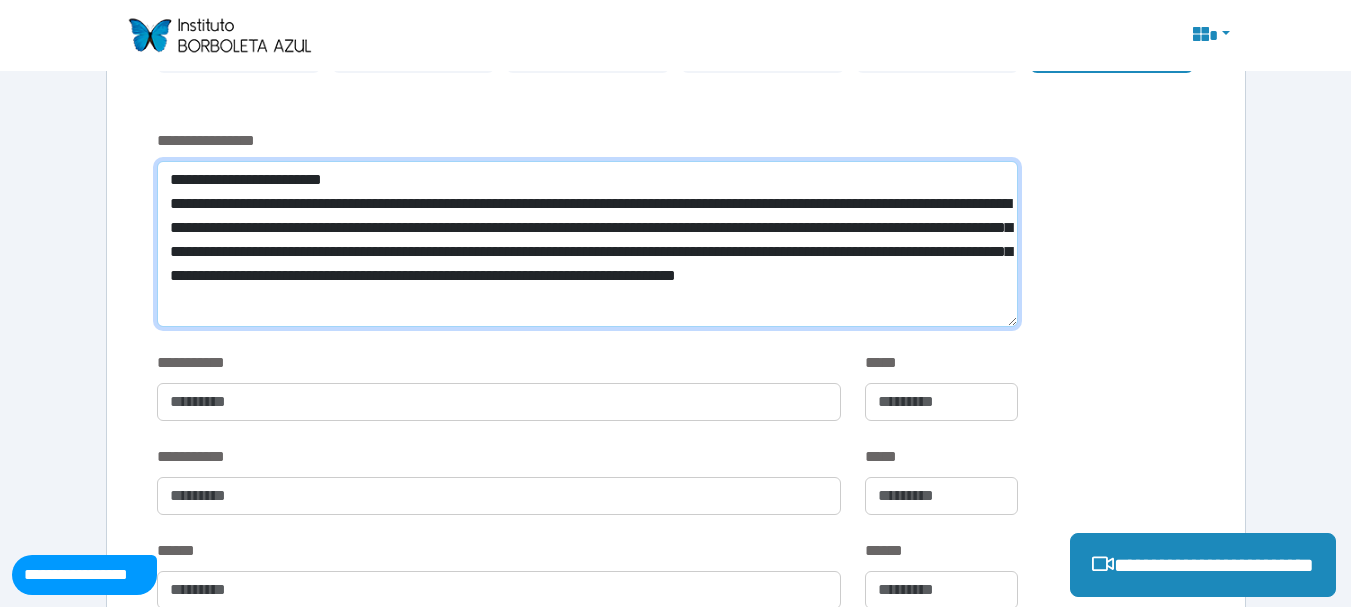 click on "**********" at bounding box center (587, 244) 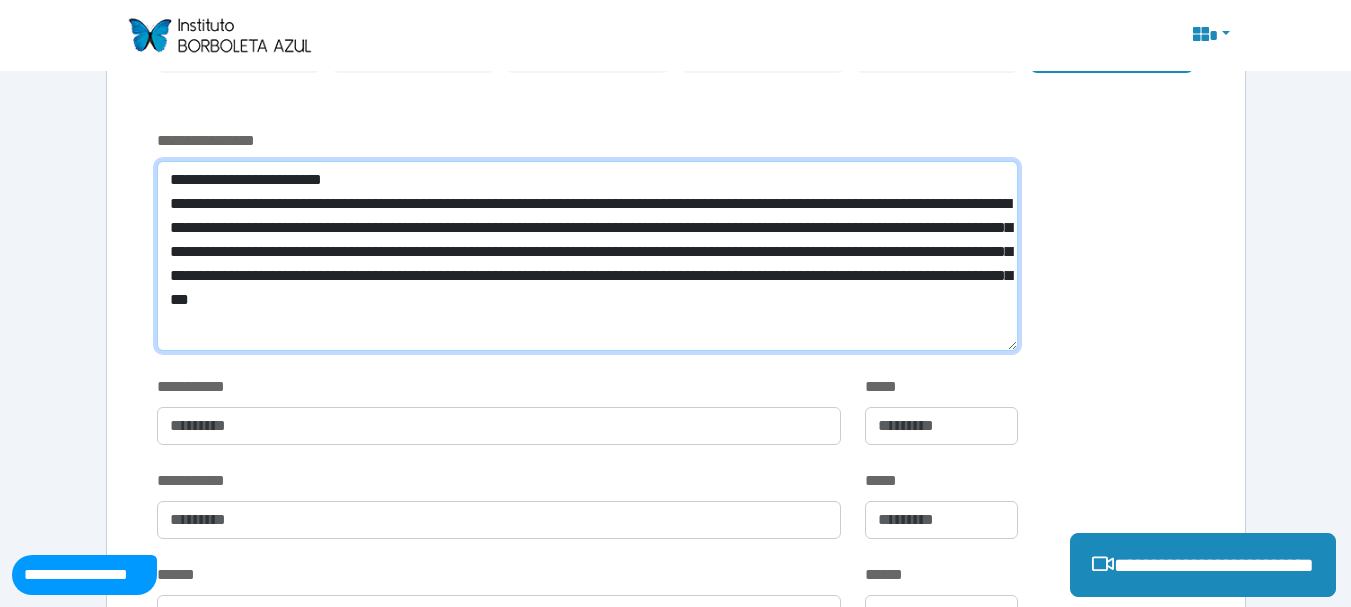 click on "**********" at bounding box center [587, 256] 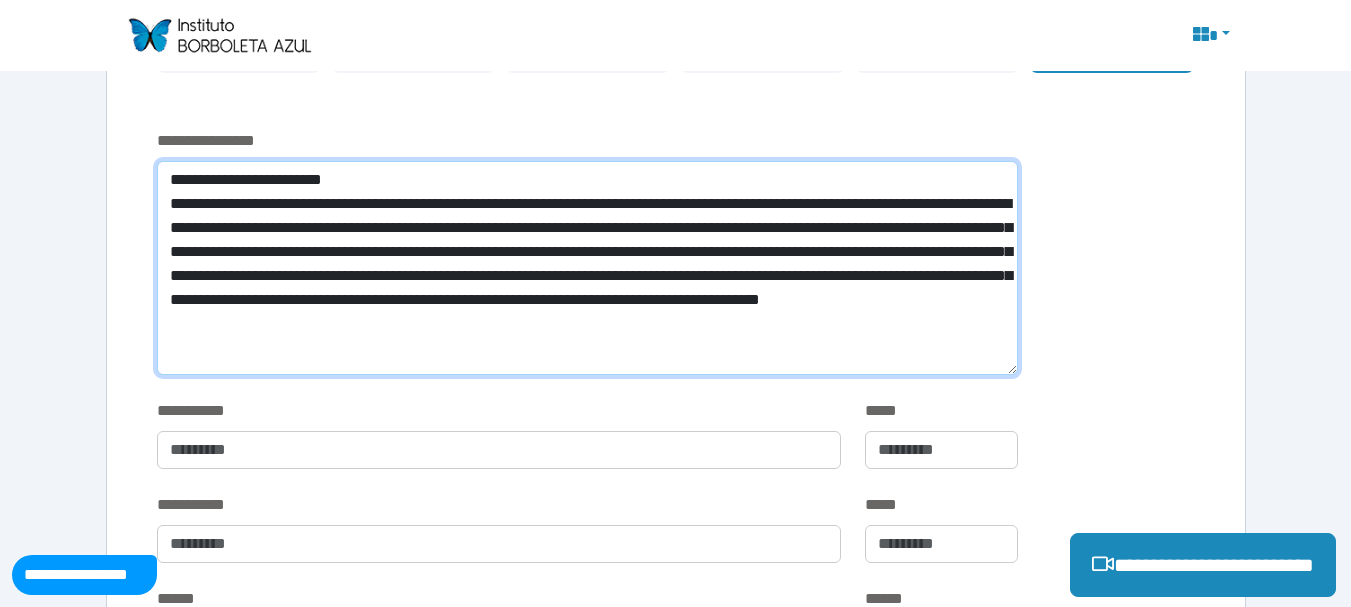 click on "**********" at bounding box center (587, 268) 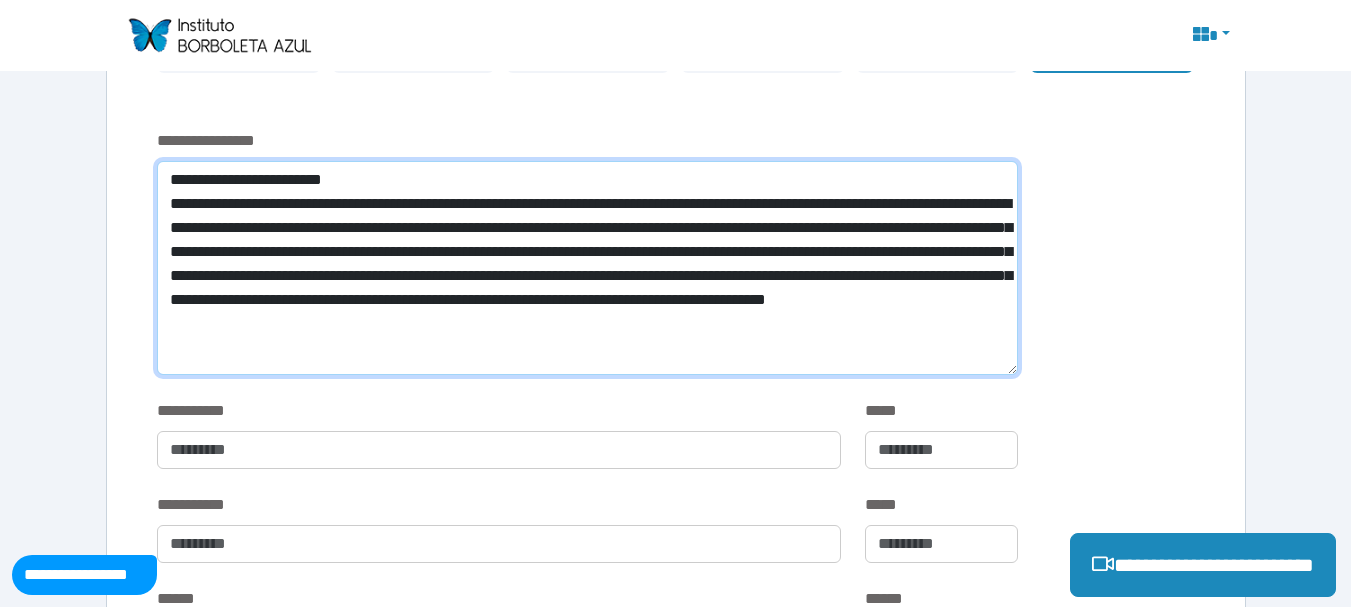 click on "**********" at bounding box center [587, 268] 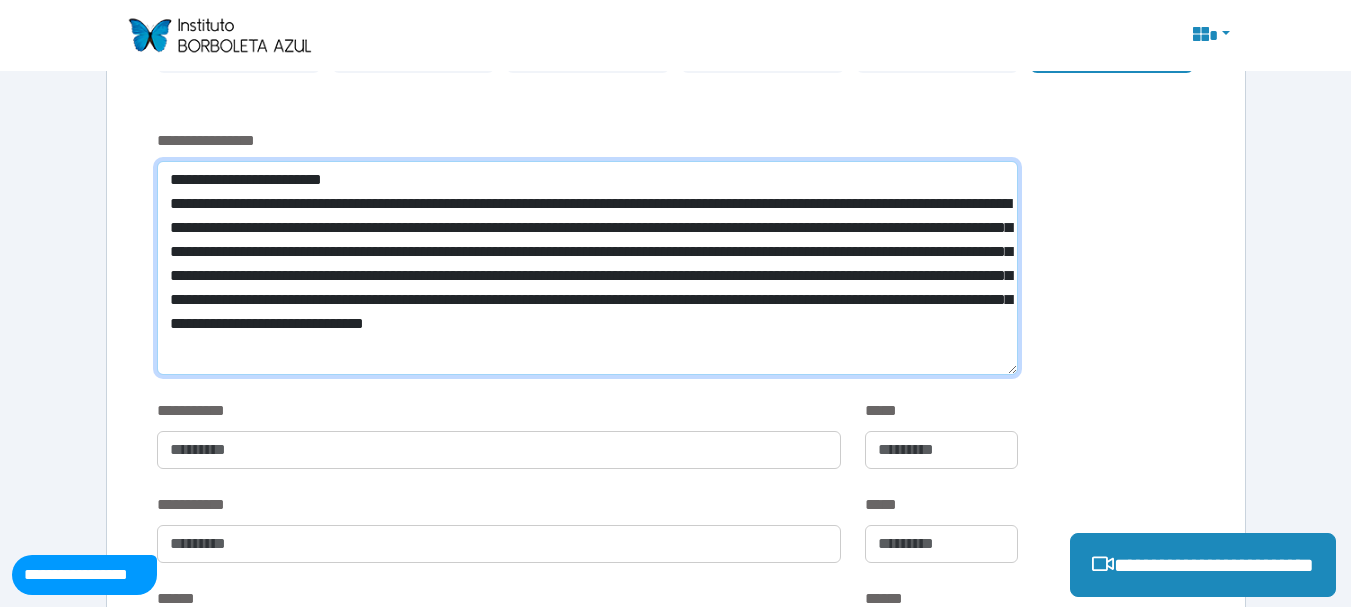 click on "**********" at bounding box center (587, 268) 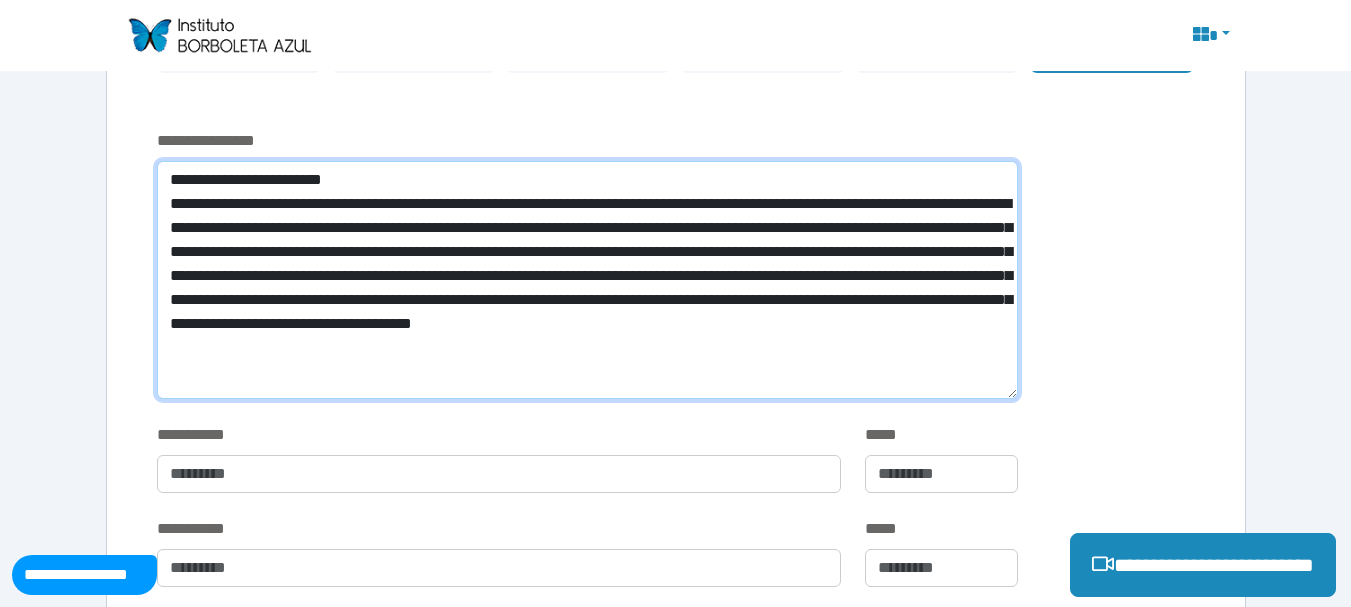 click on "**********" at bounding box center [587, 280] 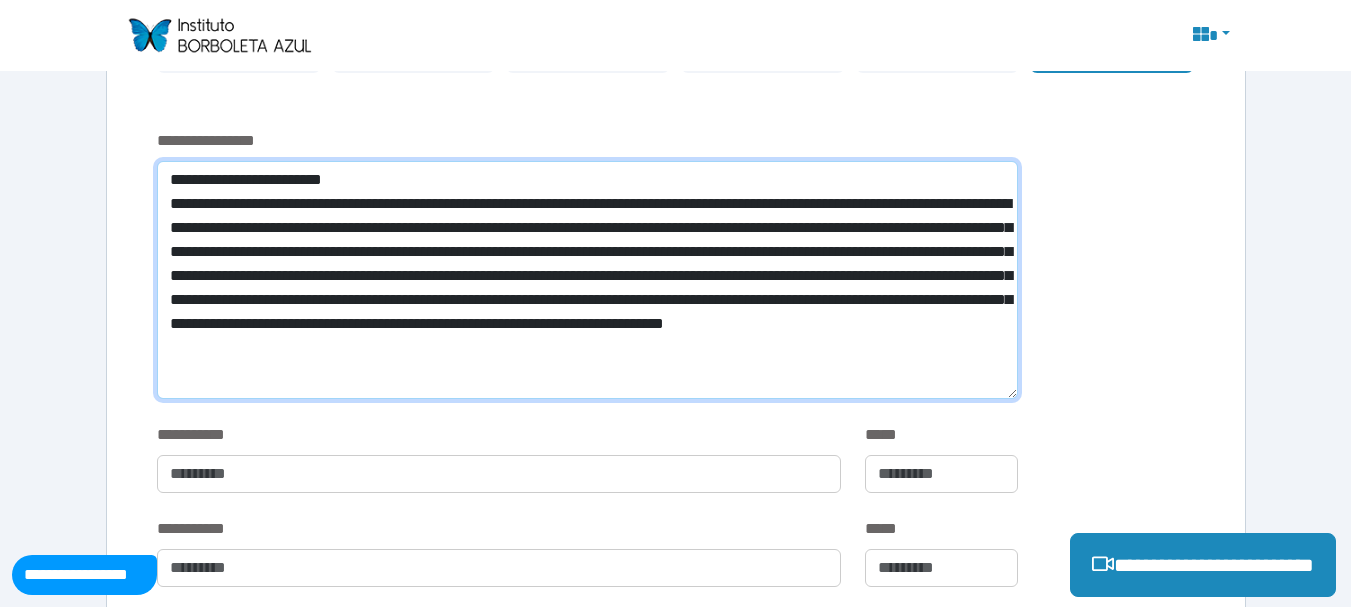 click on "**********" at bounding box center [587, 280] 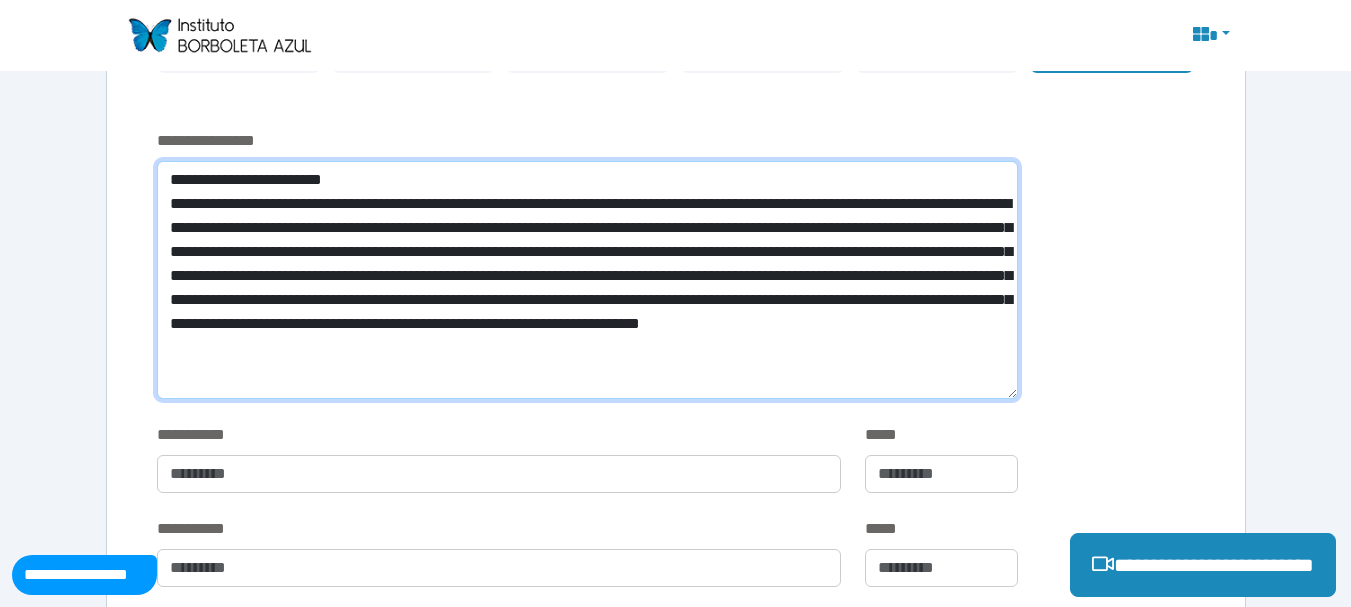 scroll, scrollTop: 0, scrollLeft: 0, axis: both 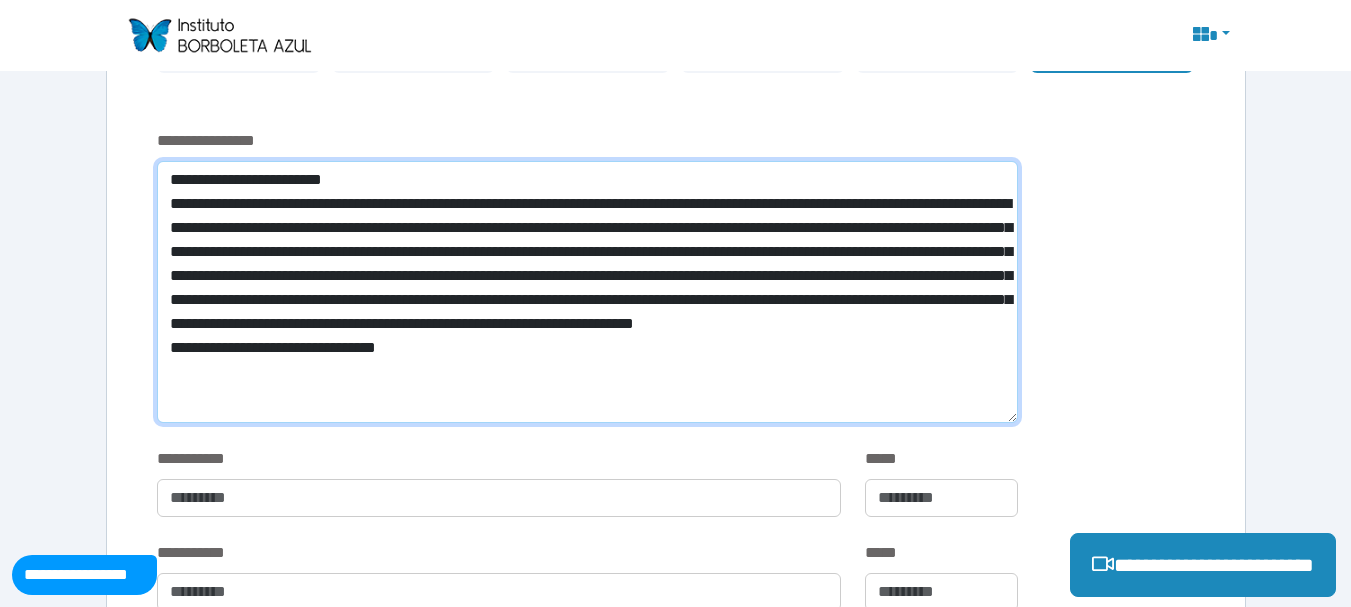 click on "**********" at bounding box center (587, 292) 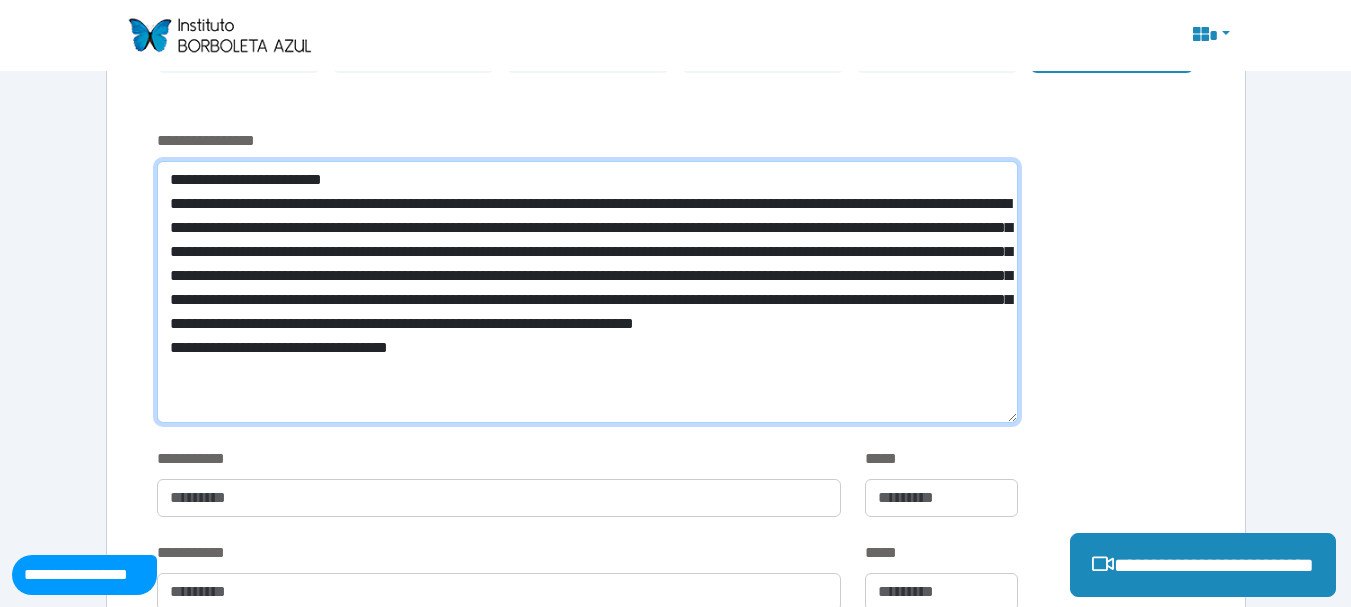 click on "**********" at bounding box center [587, 292] 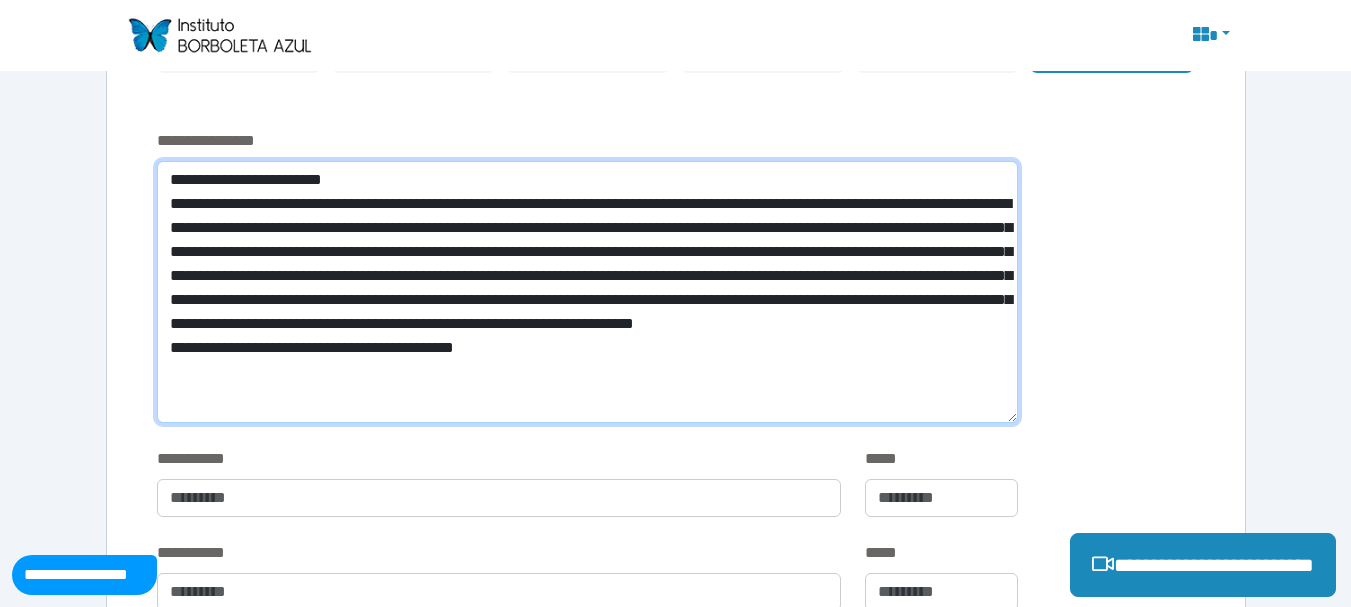 click on "**********" at bounding box center [587, 292] 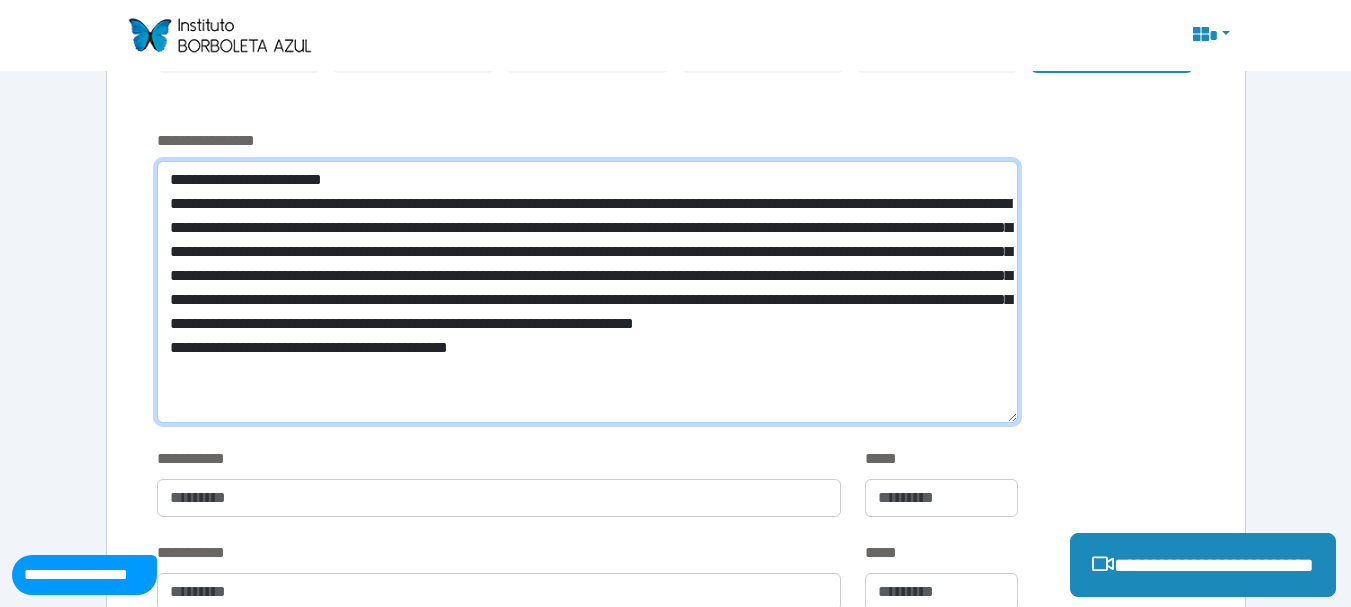 click on "**********" at bounding box center [587, 292] 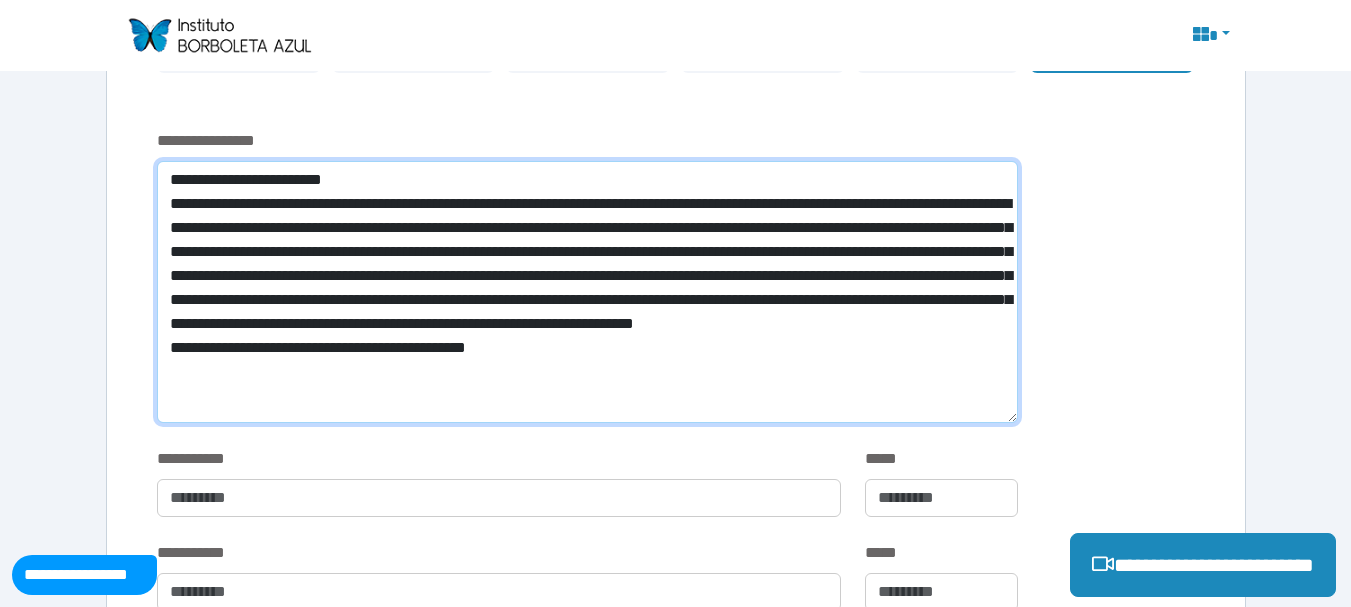 click on "**********" at bounding box center (587, 292) 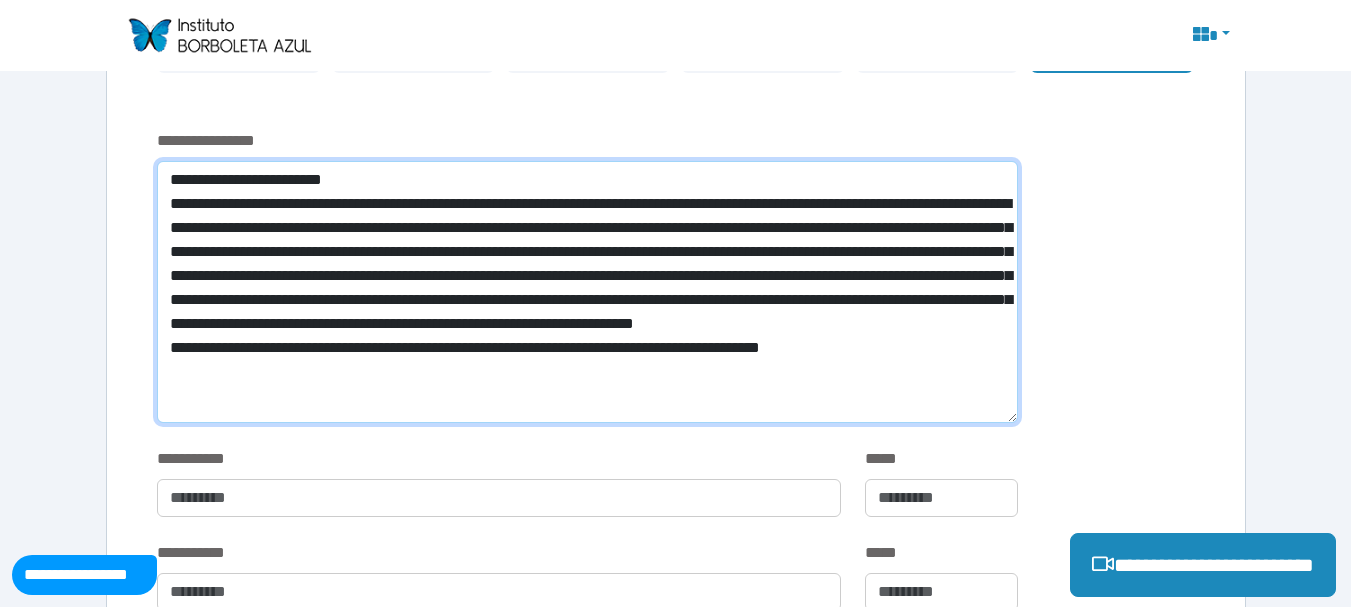 click on "**********" at bounding box center [587, 292] 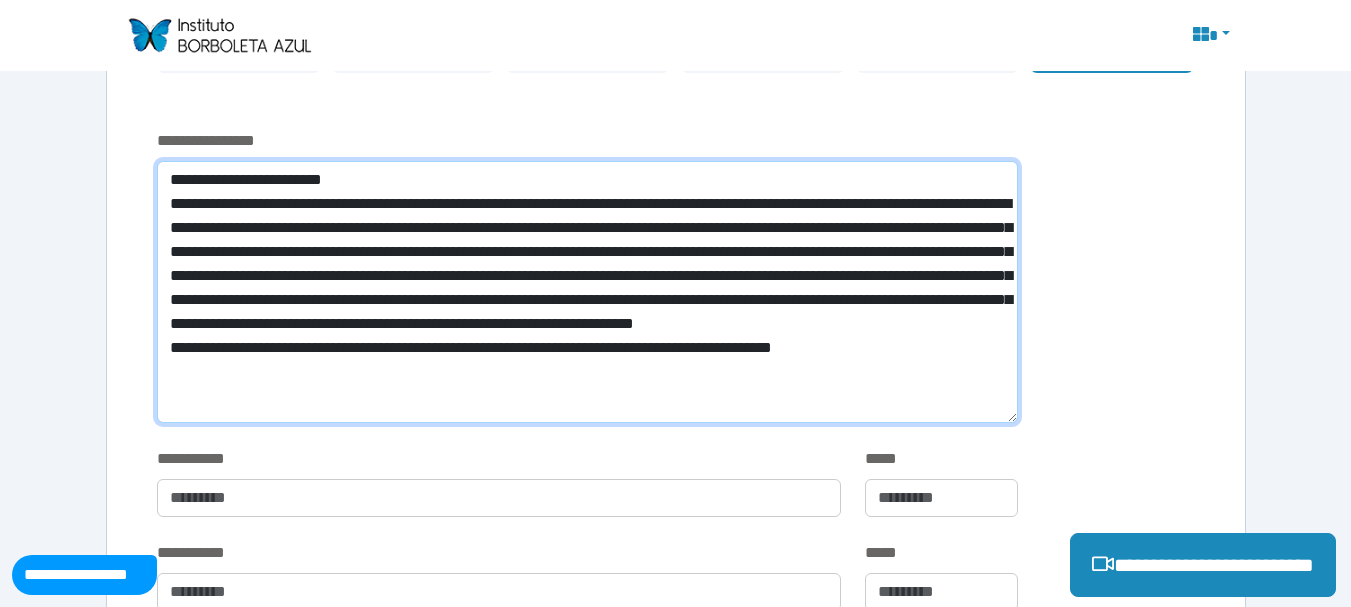 click on "**********" at bounding box center [587, 292] 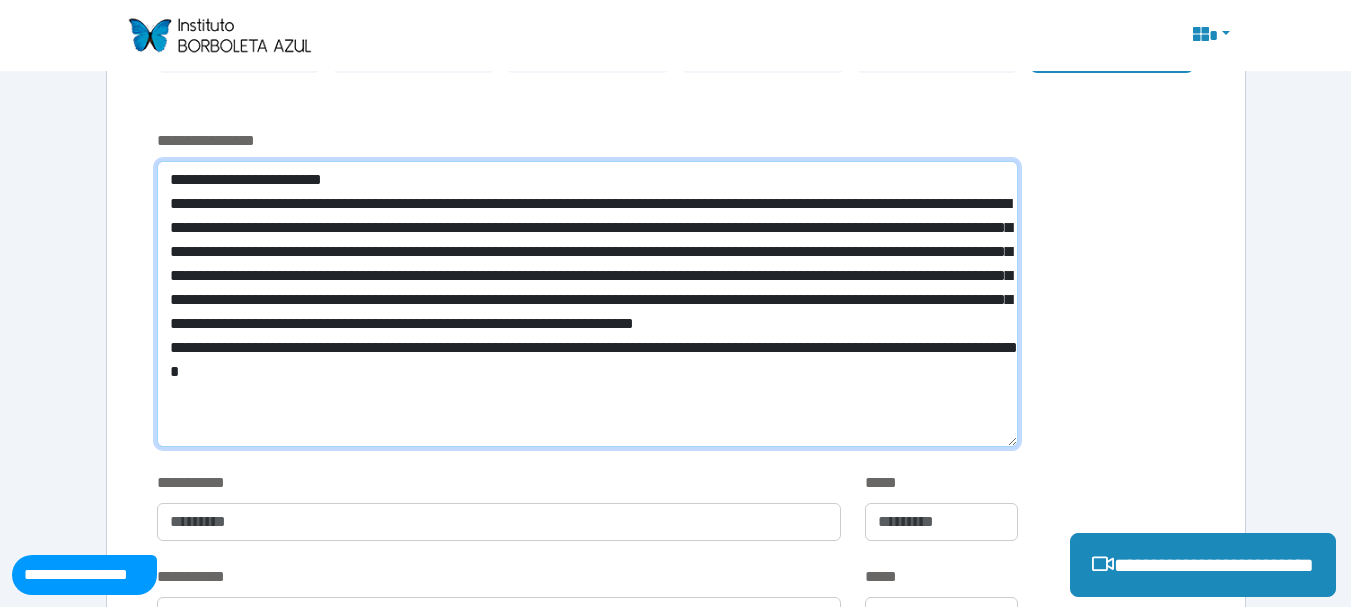 click on "**********" at bounding box center (587, 304) 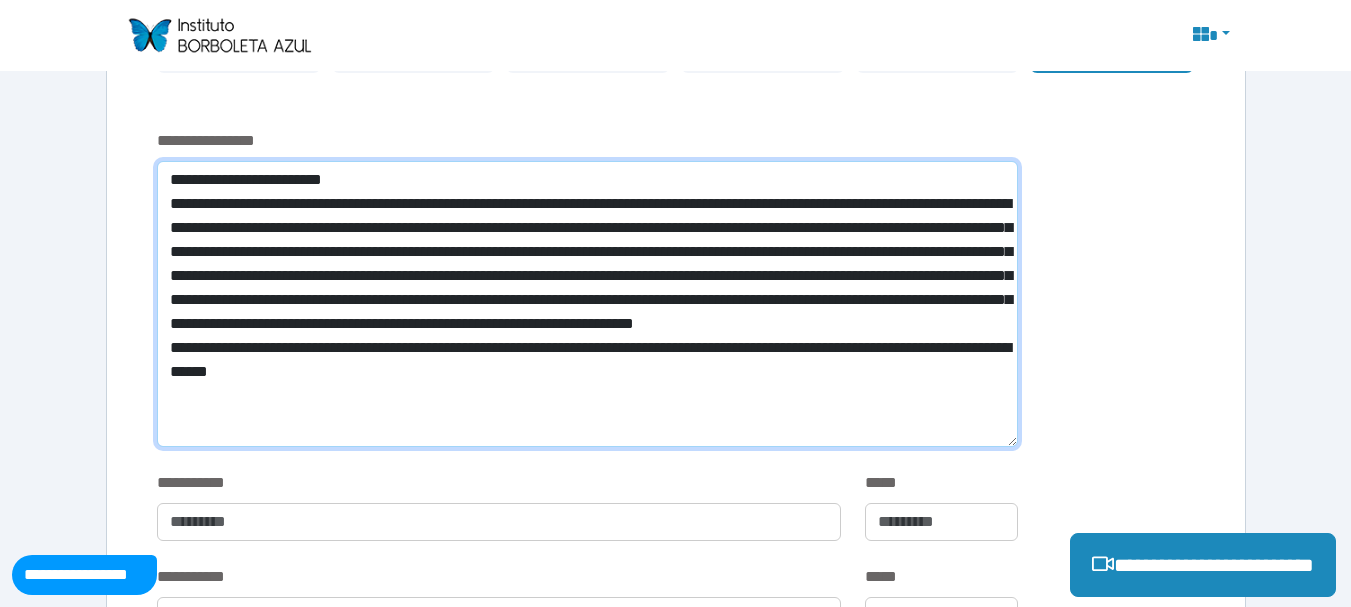 click on "**********" at bounding box center [587, 304] 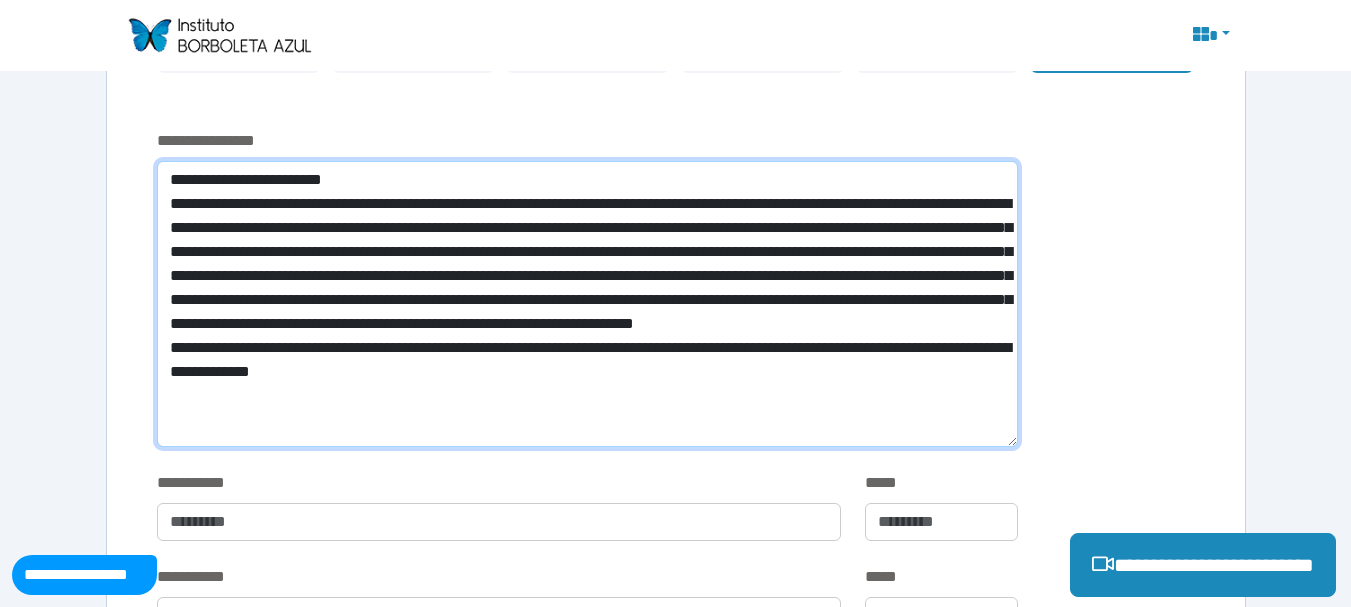 click on "**********" at bounding box center (587, 304) 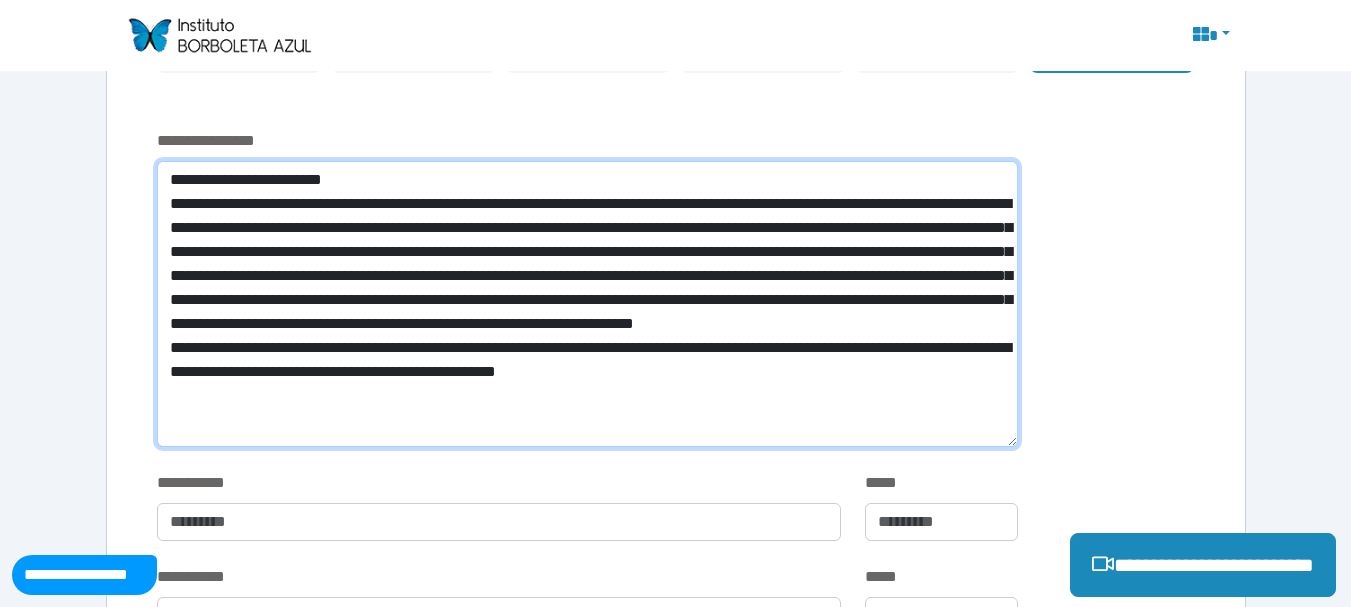 click on "**********" at bounding box center [587, 304] 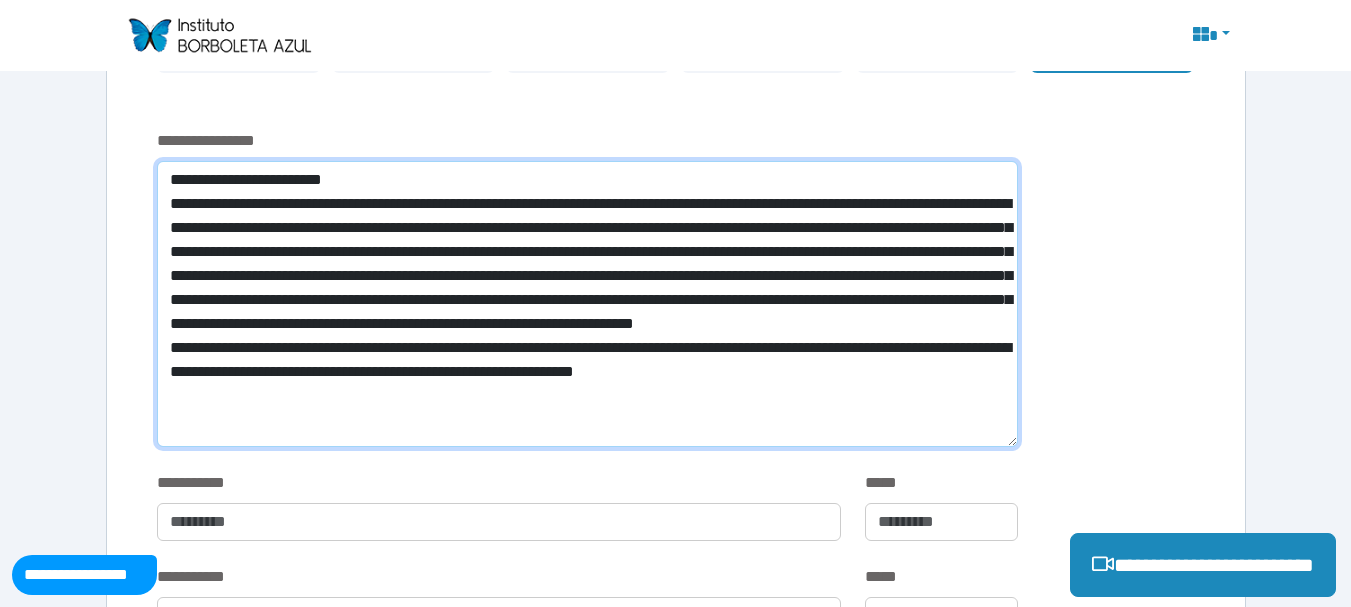 click on "**********" at bounding box center (587, 304) 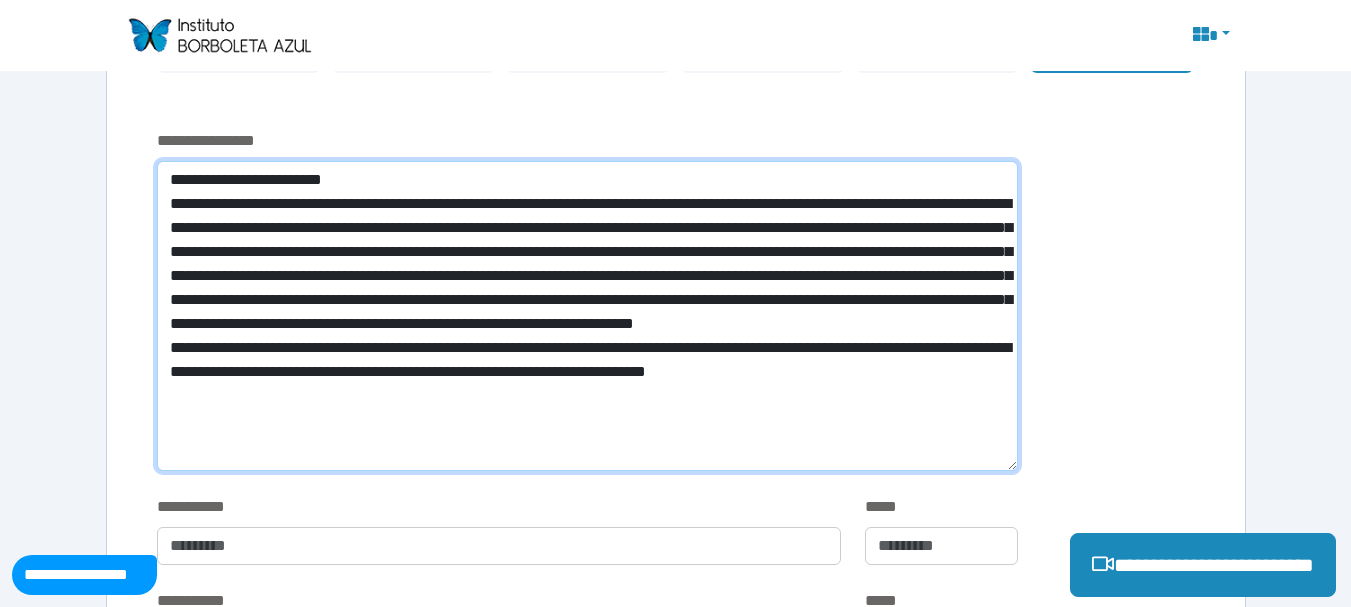click on "**********" at bounding box center [587, 316] 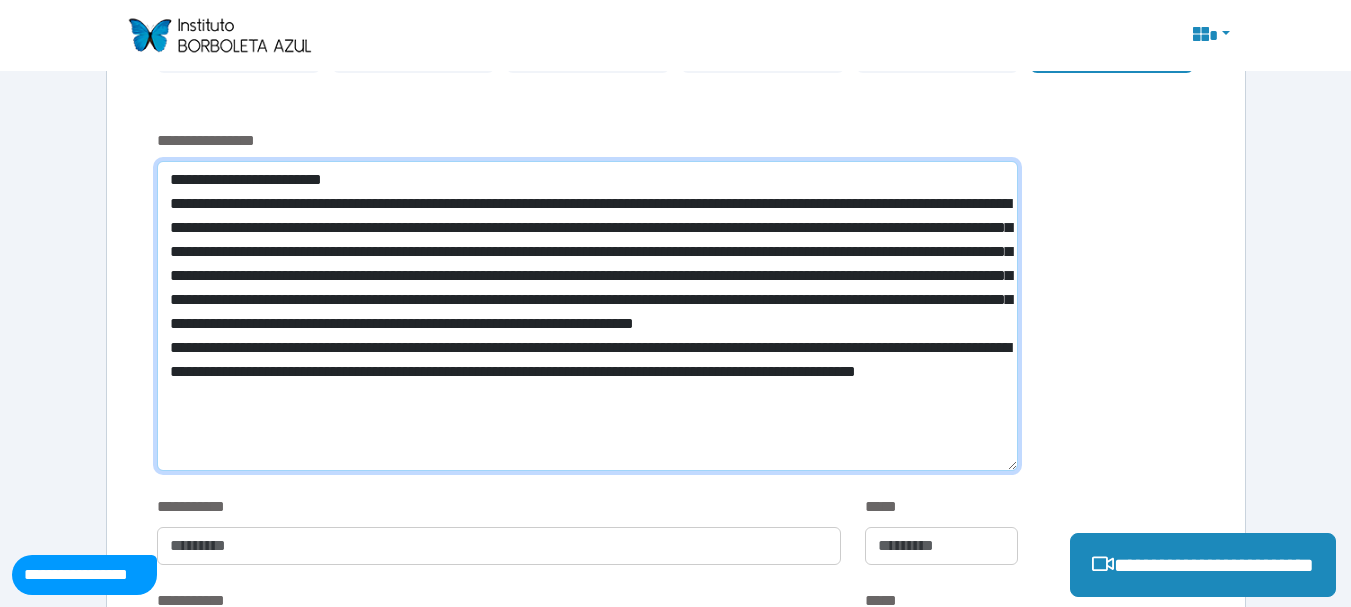 click at bounding box center [587, 316] 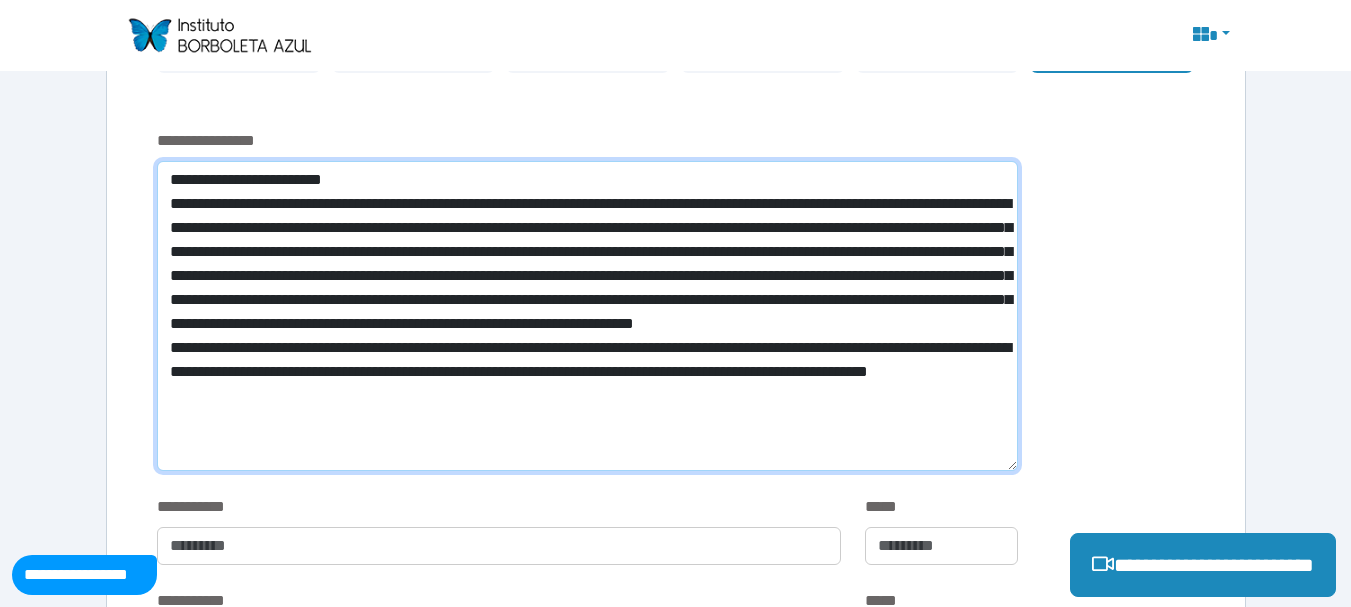 click at bounding box center (587, 316) 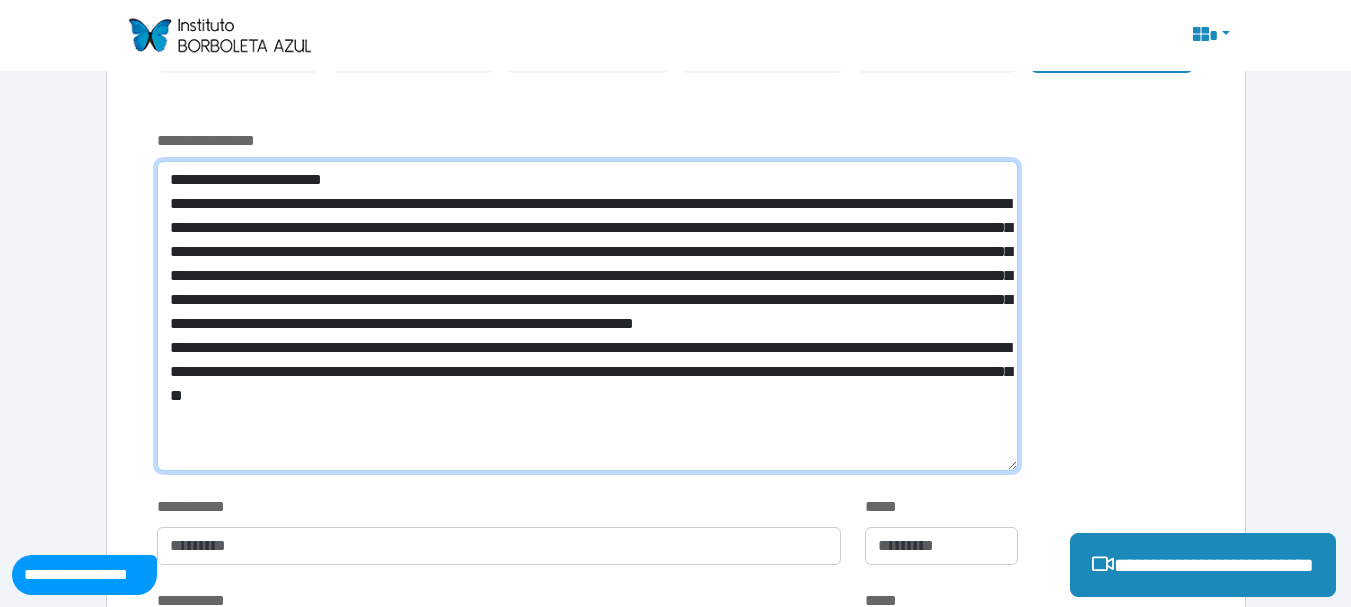 click at bounding box center (587, 316) 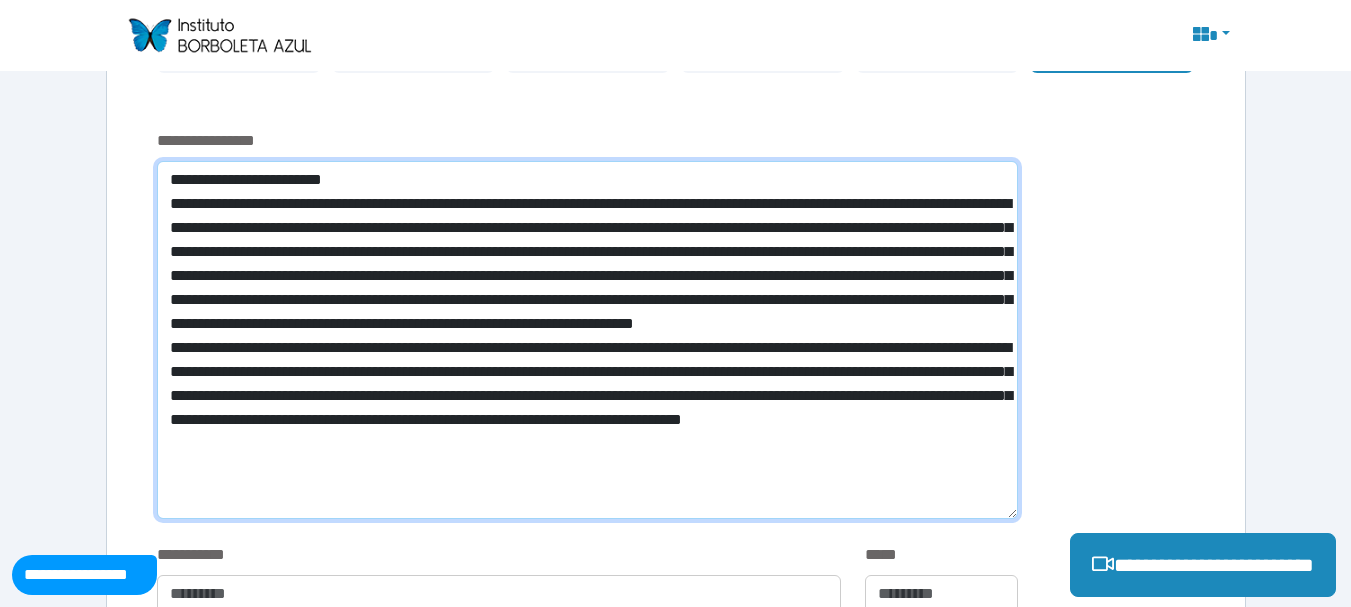 click at bounding box center [587, 340] 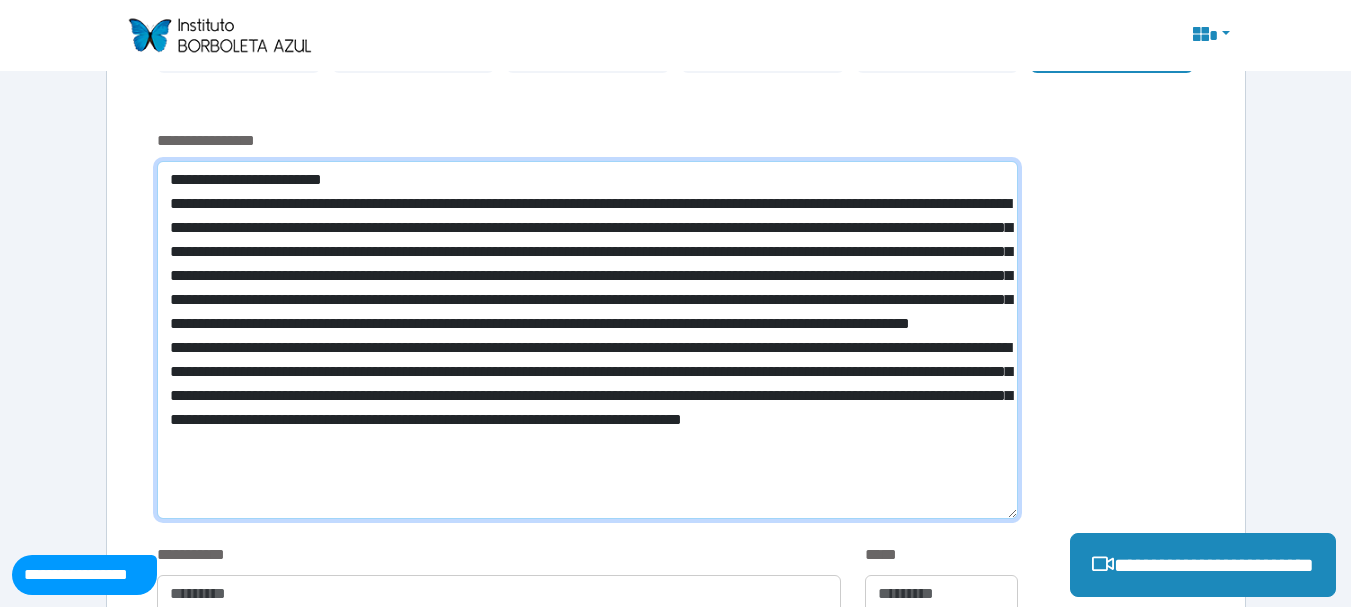 click at bounding box center [587, 340] 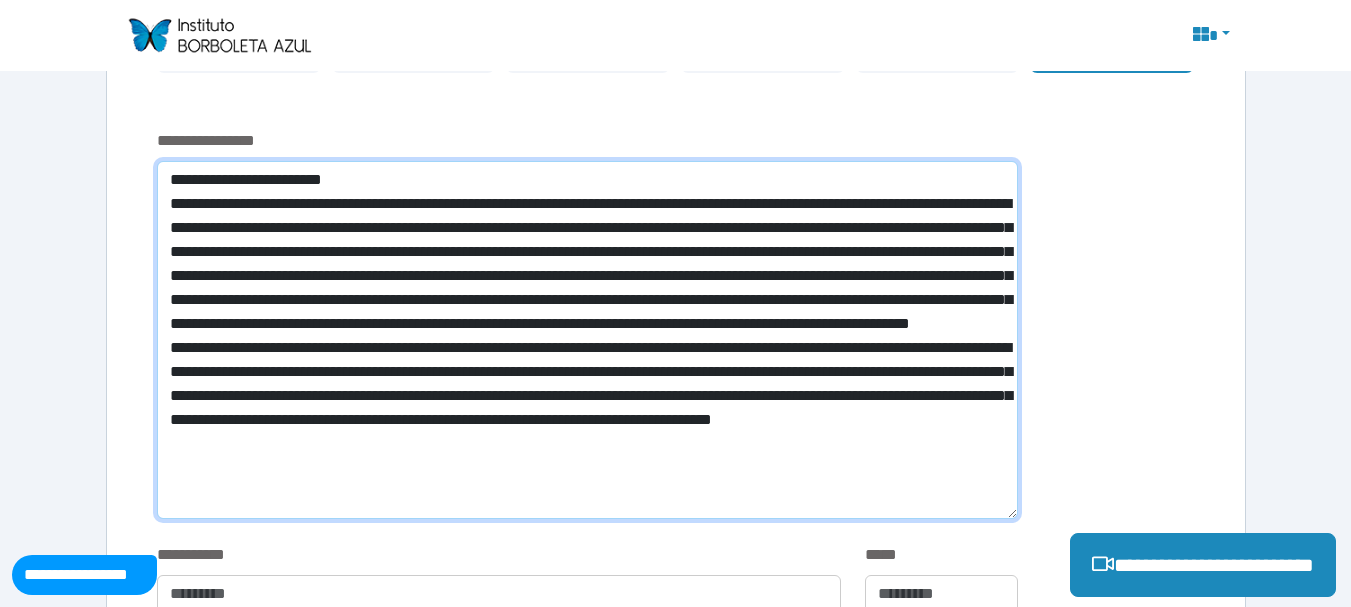 click at bounding box center (587, 340) 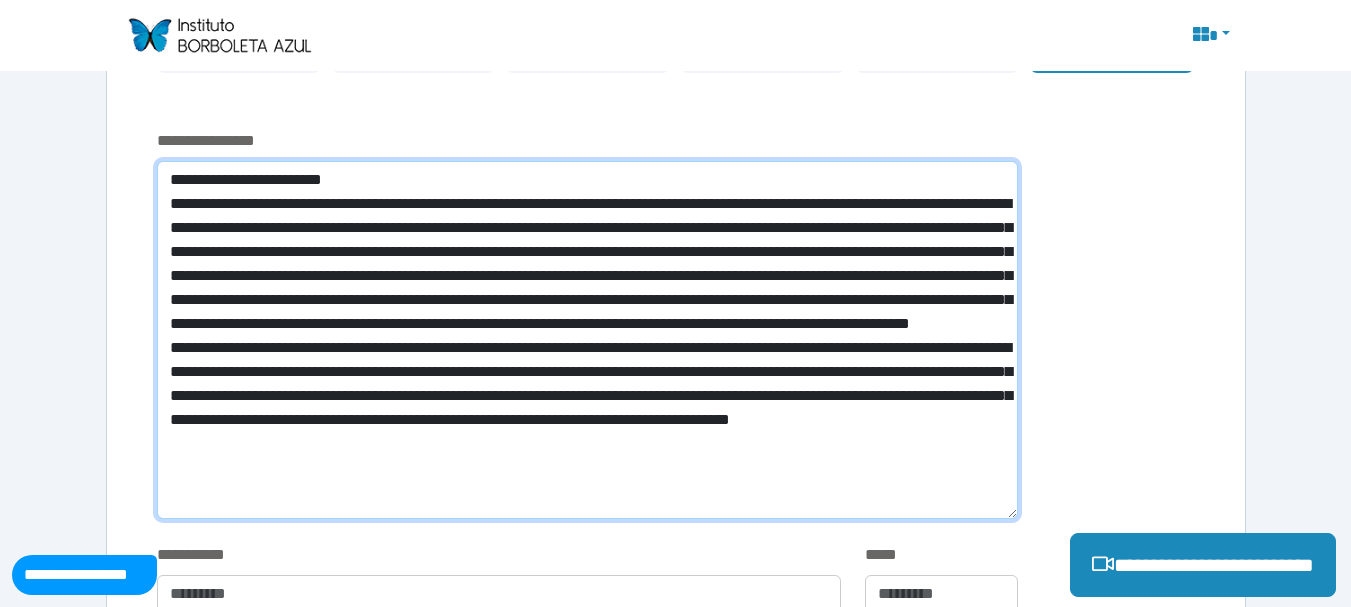 click at bounding box center [587, 340] 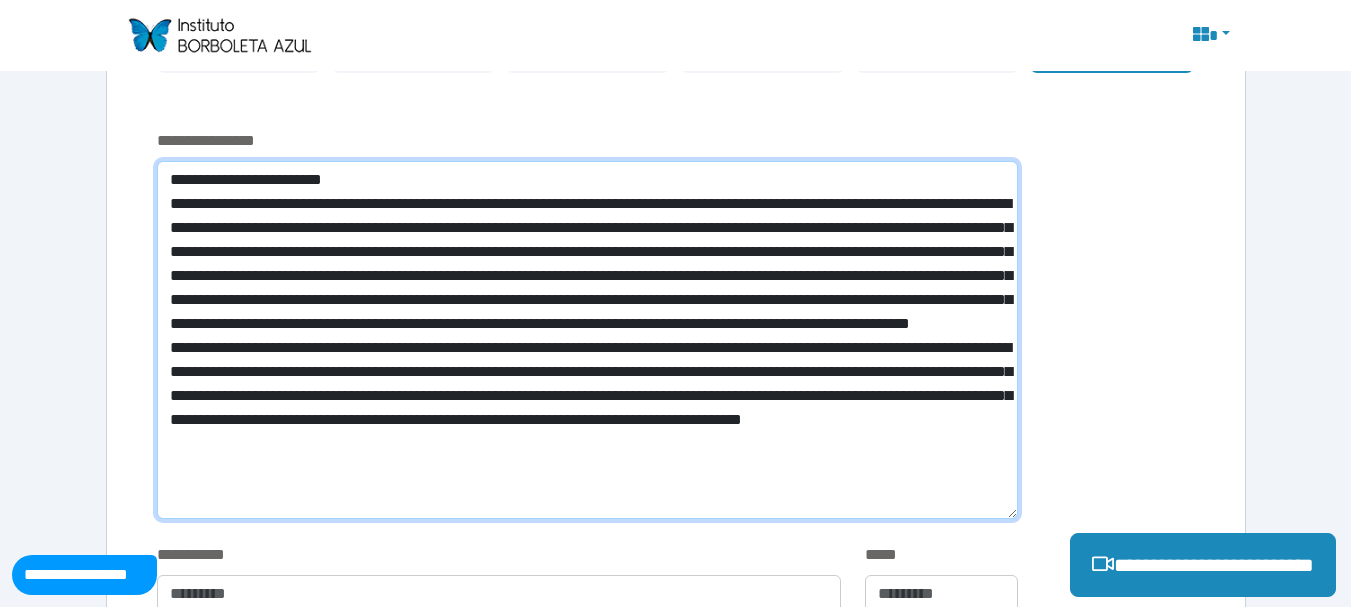 scroll, scrollTop: 0, scrollLeft: 0, axis: both 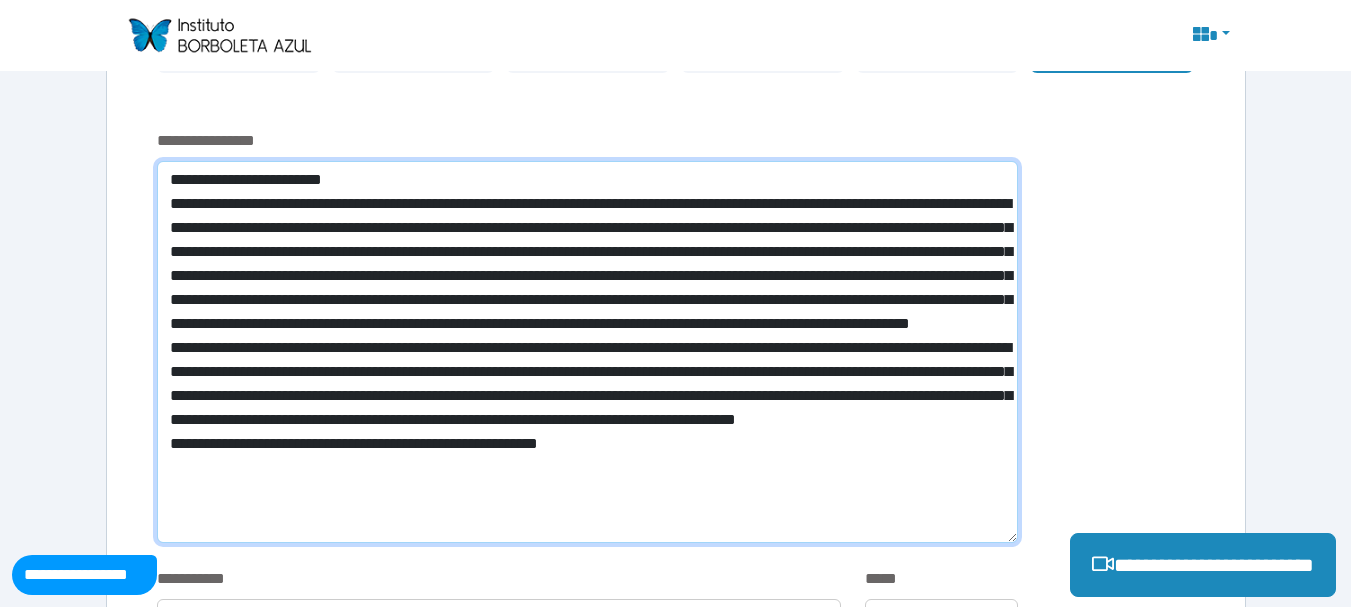 click at bounding box center (587, 352) 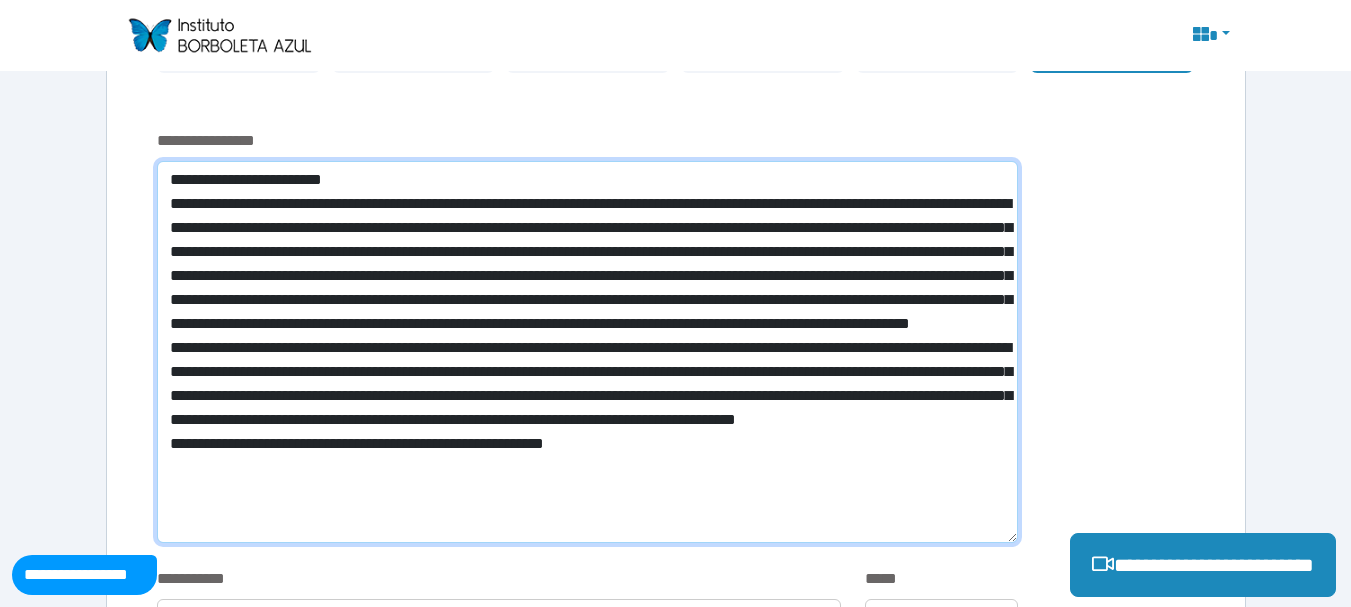 click at bounding box center [587, 352] 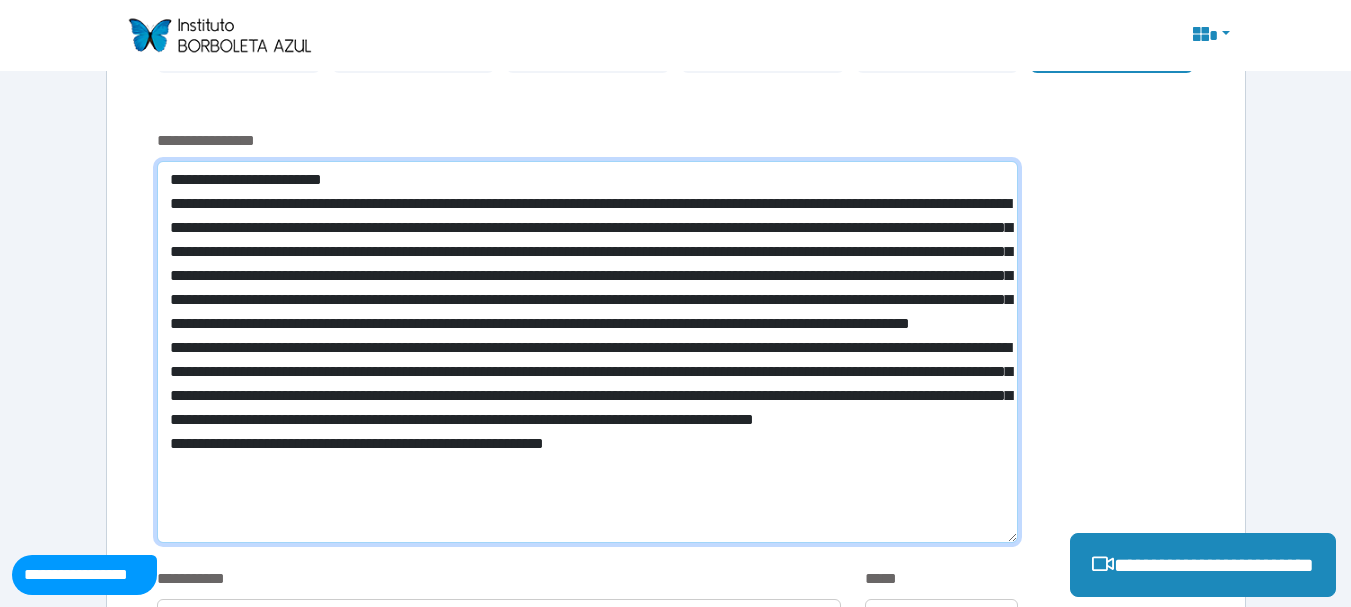 click at bounding box center (587, 352) 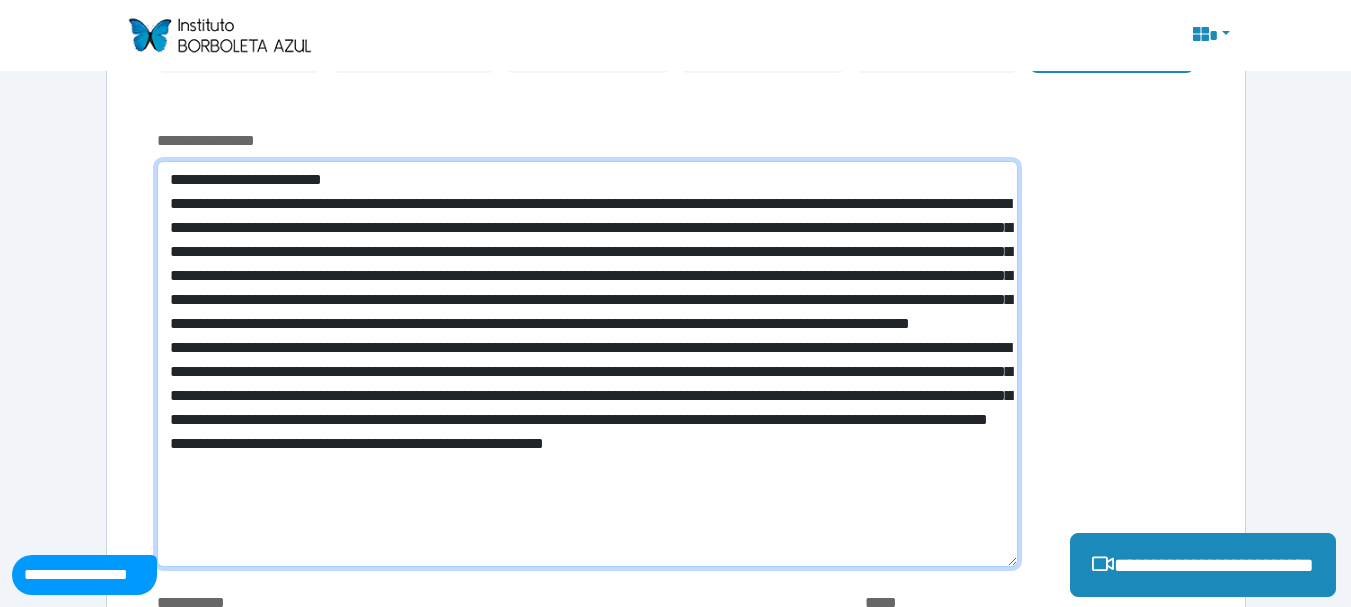 click at bounding box center [587, 364] 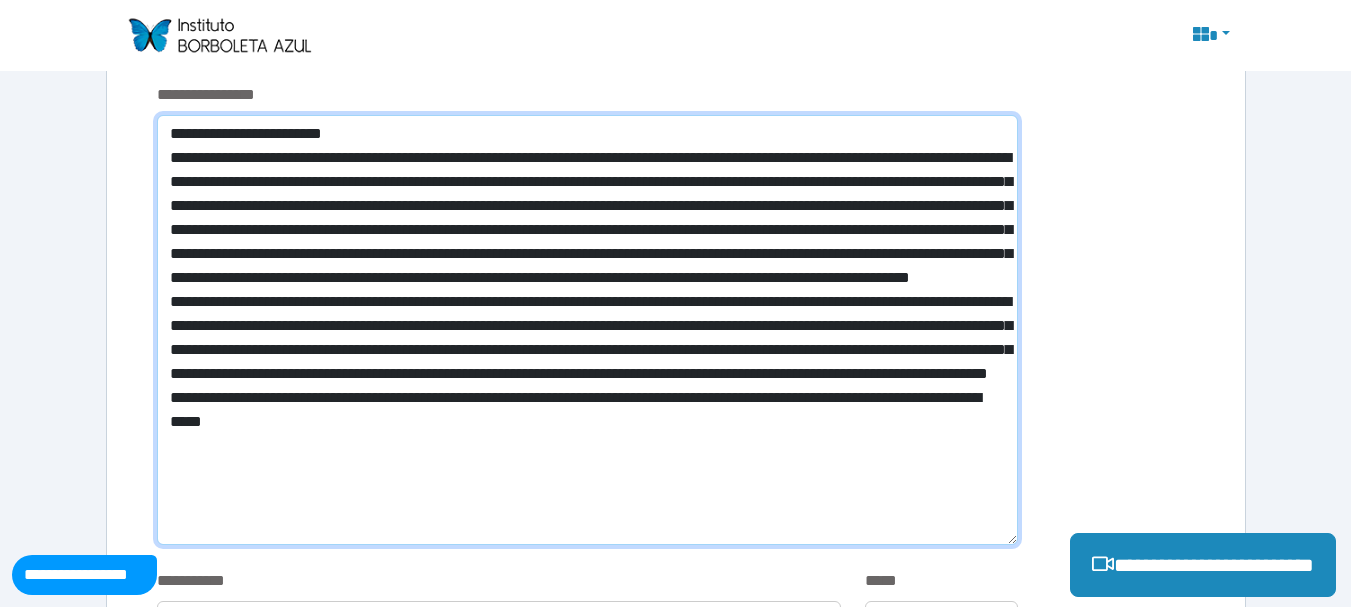 scroll, scrollTop: 718, scrollLeft: 0, axis: vertical 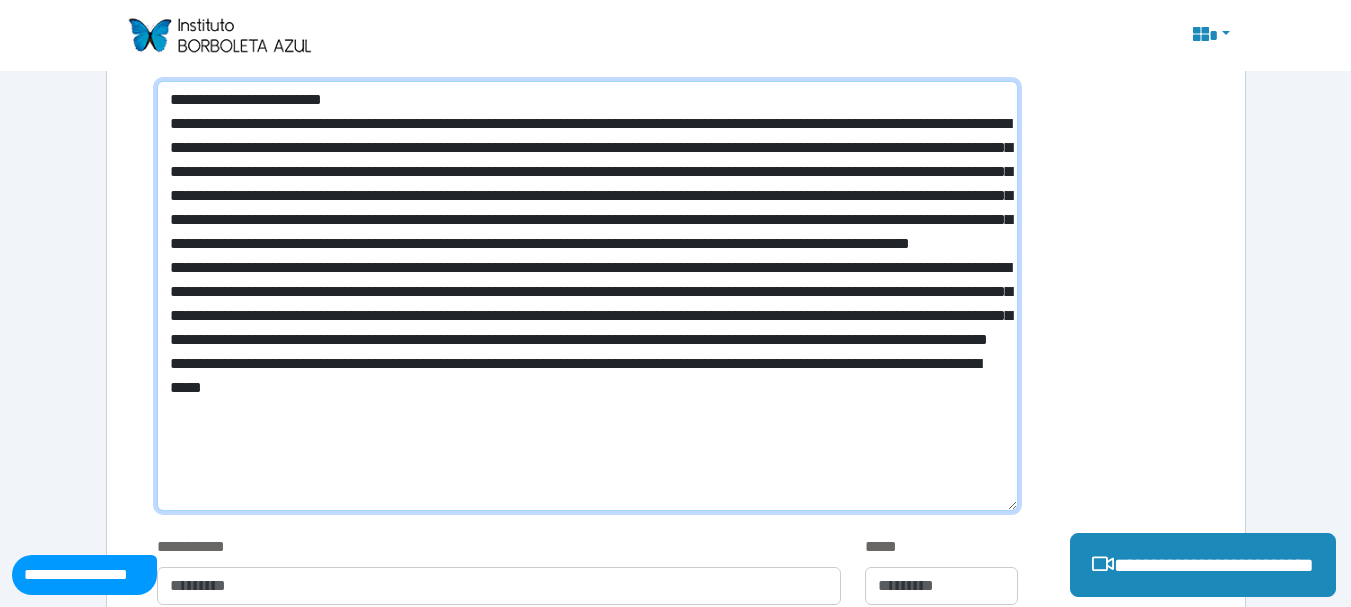 drag, startPoint x: 165, startPoint y: 102, endPoint x: 520, endPoint y: 493, distance: 528.11554 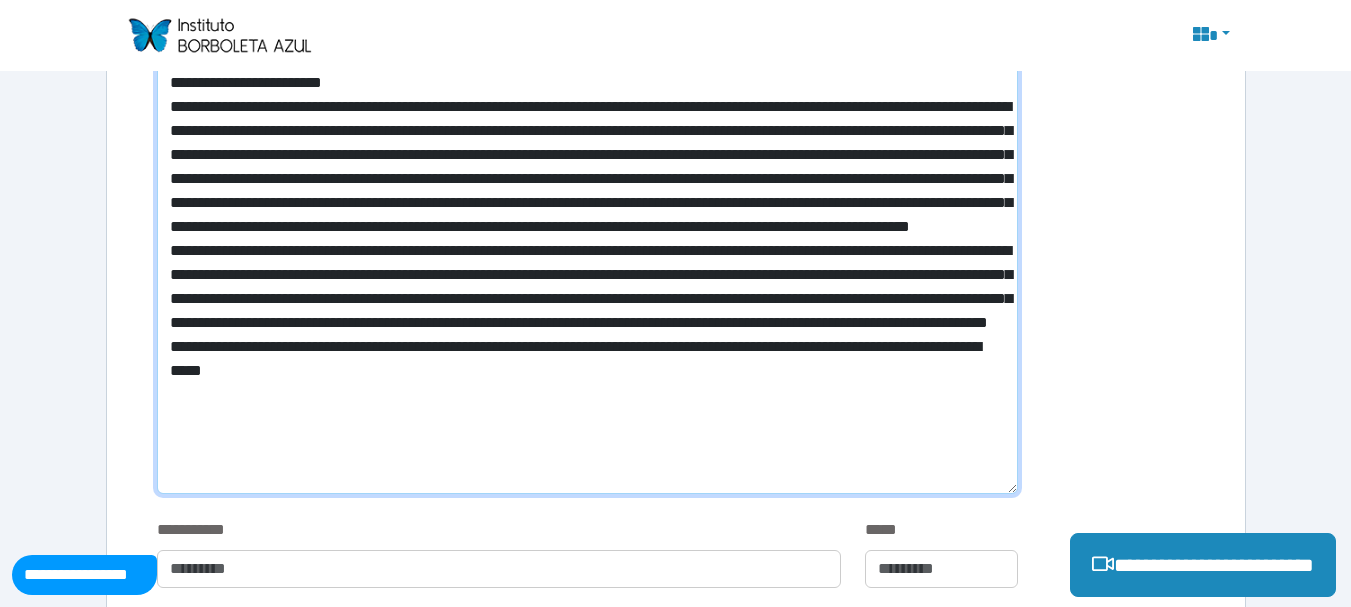 scroll, scrollTop: 692, scrollLeft: 0, axis: vertical 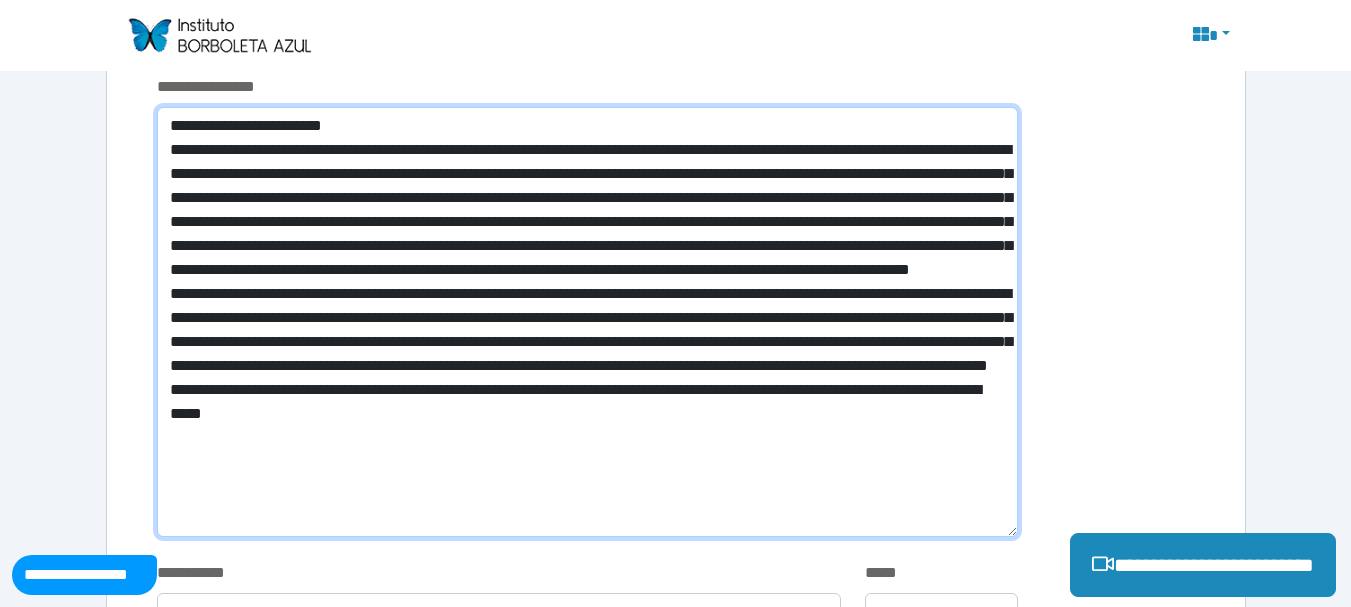 click at bounding box center [587, 322] 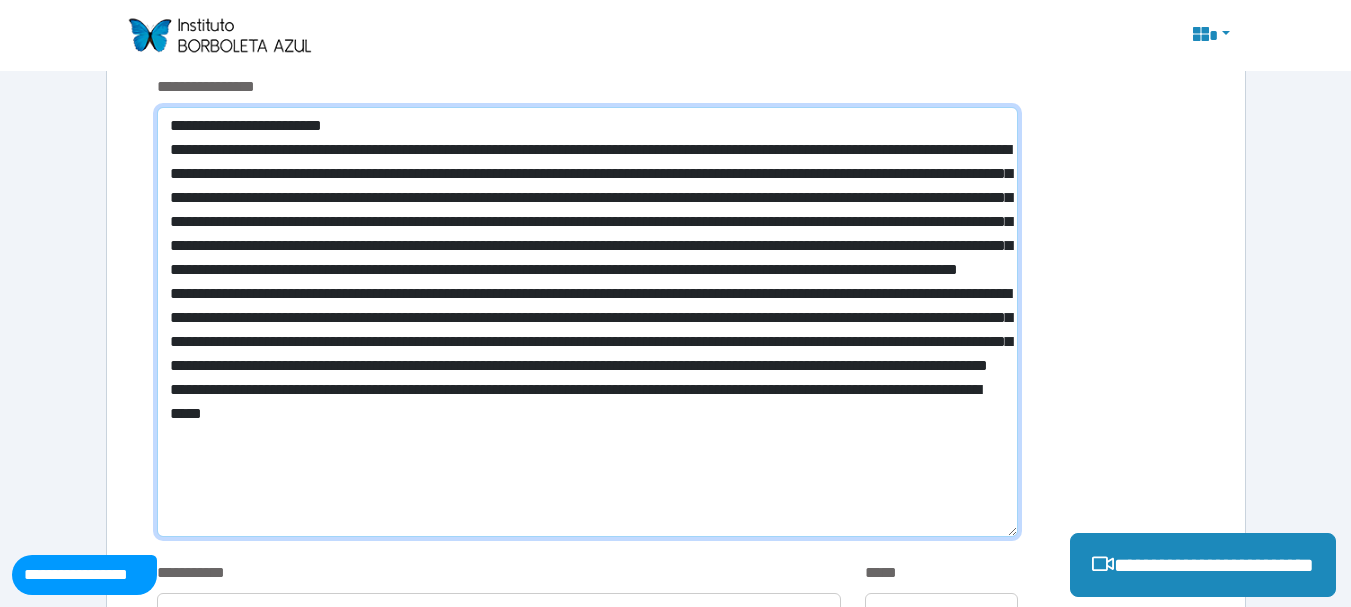click at bounding box center [587, 322] 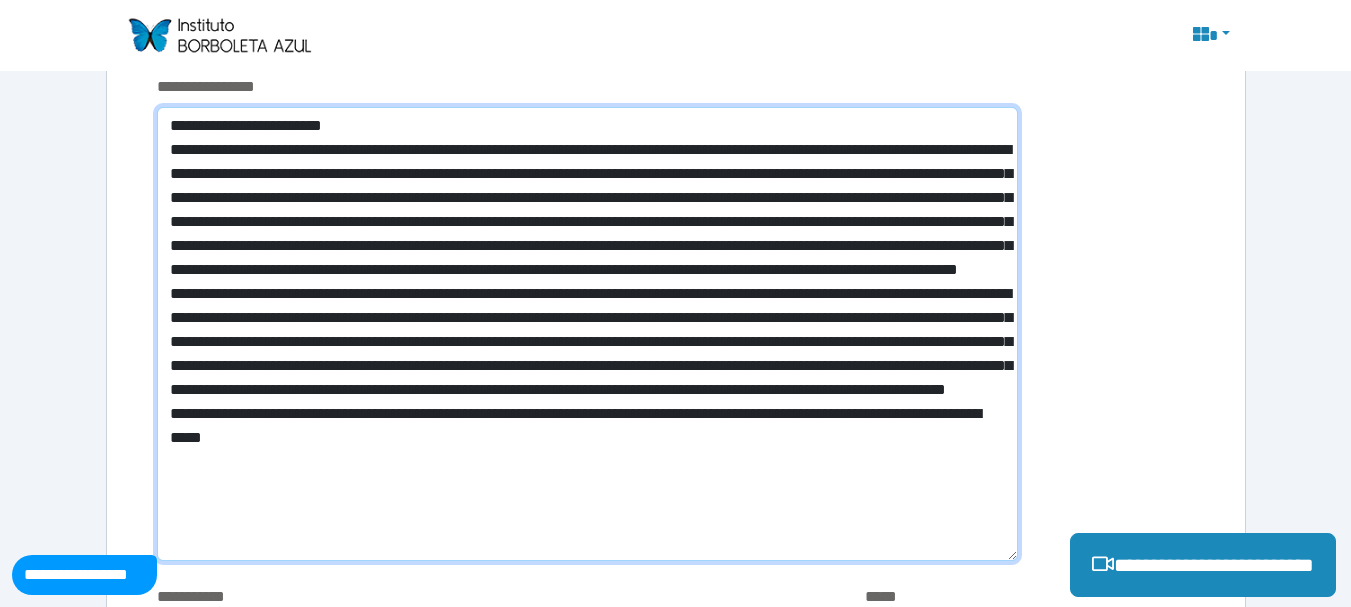 click at bounding box center (587, 334) 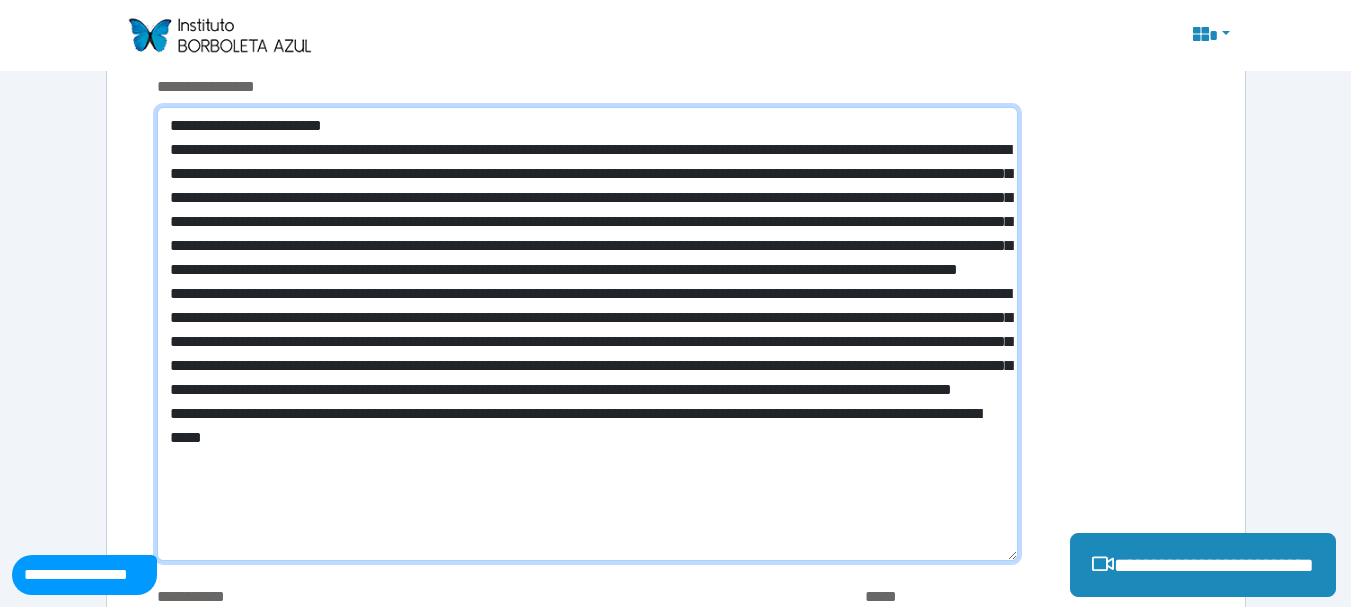 click at bounding box center (587, 334) 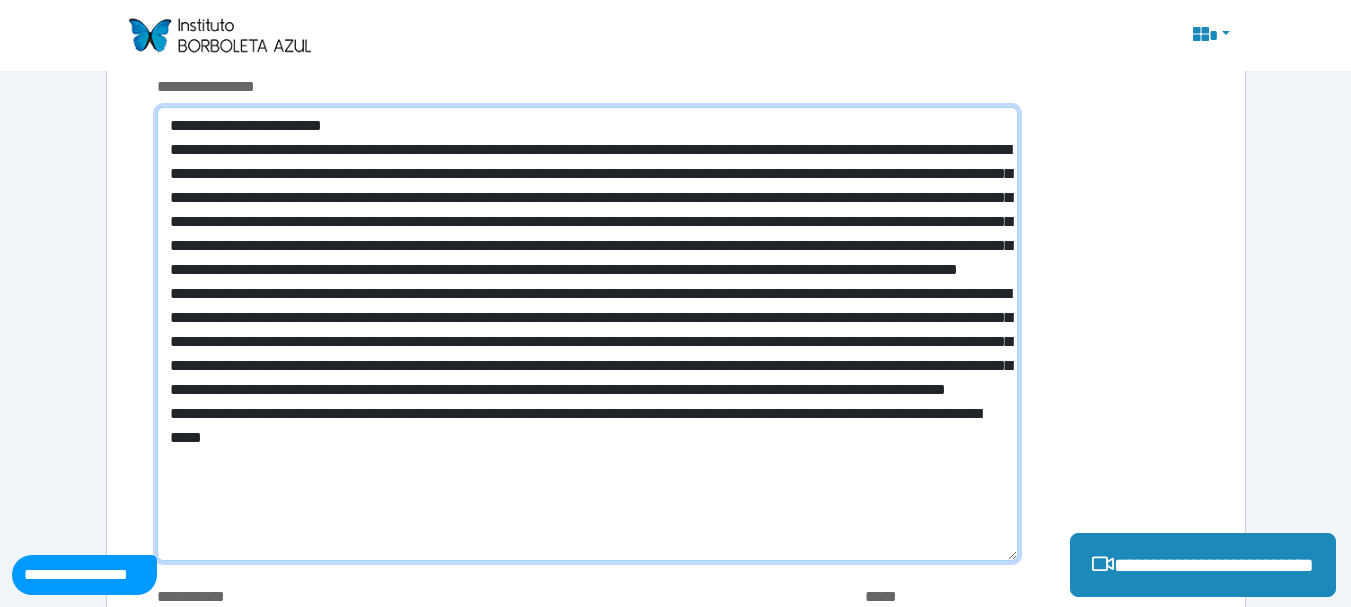 click at bounding box center [587, 334] 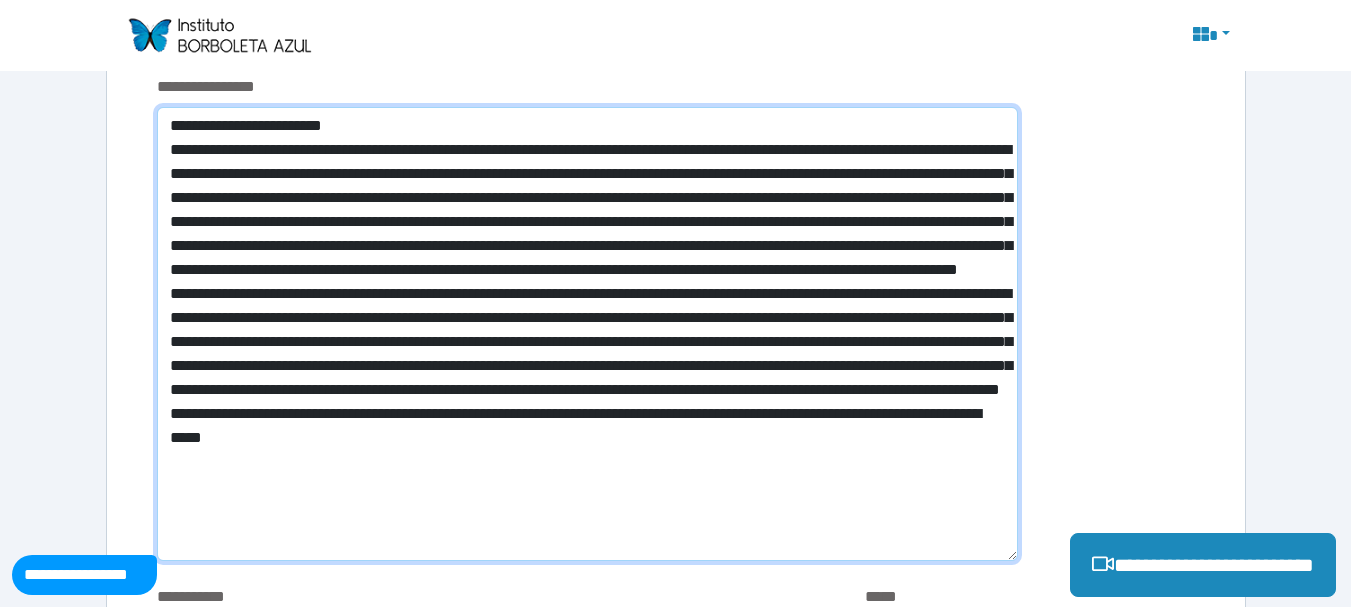 click at bounding box center (587, 334) 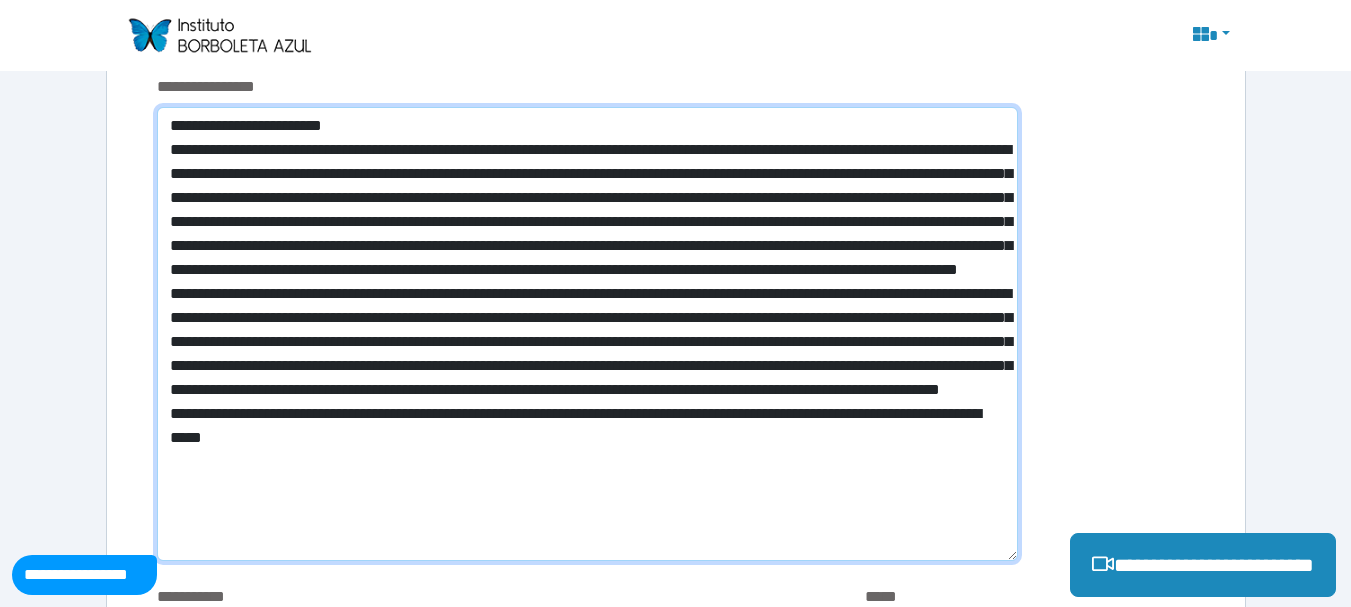 click at bounding box center (587, 334) 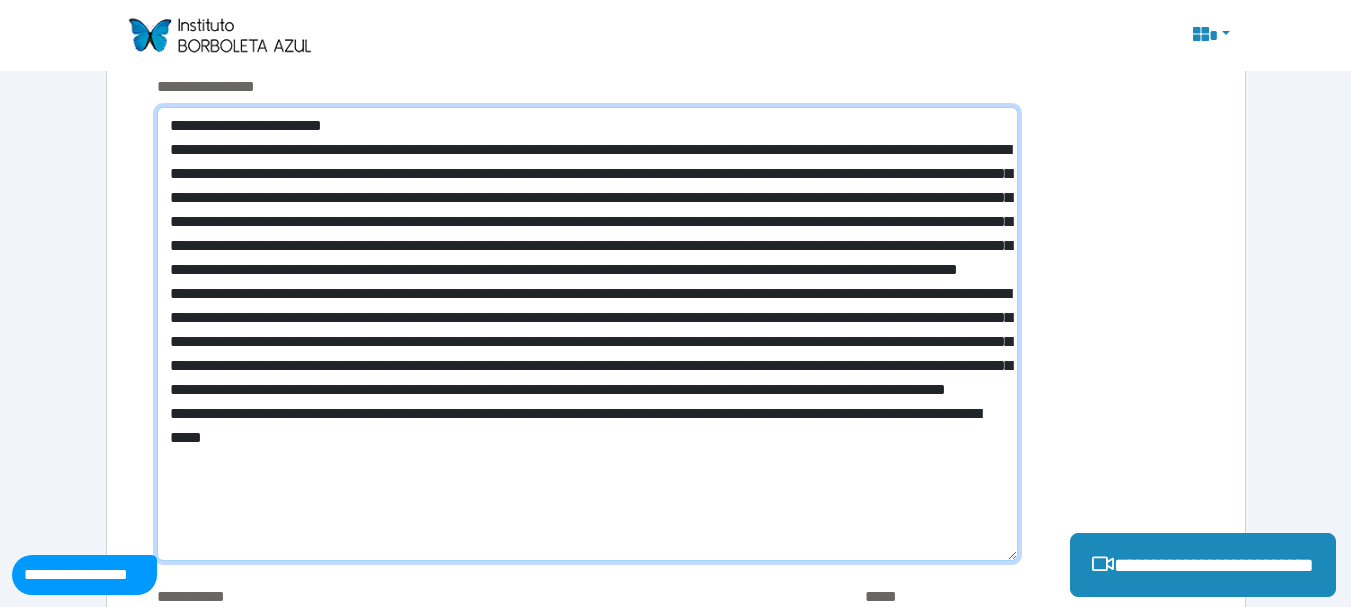 drag, startPoint x: 163, startPoint y: 119, endPoint x: 518, endPoint y: 543, distance: 552.99274 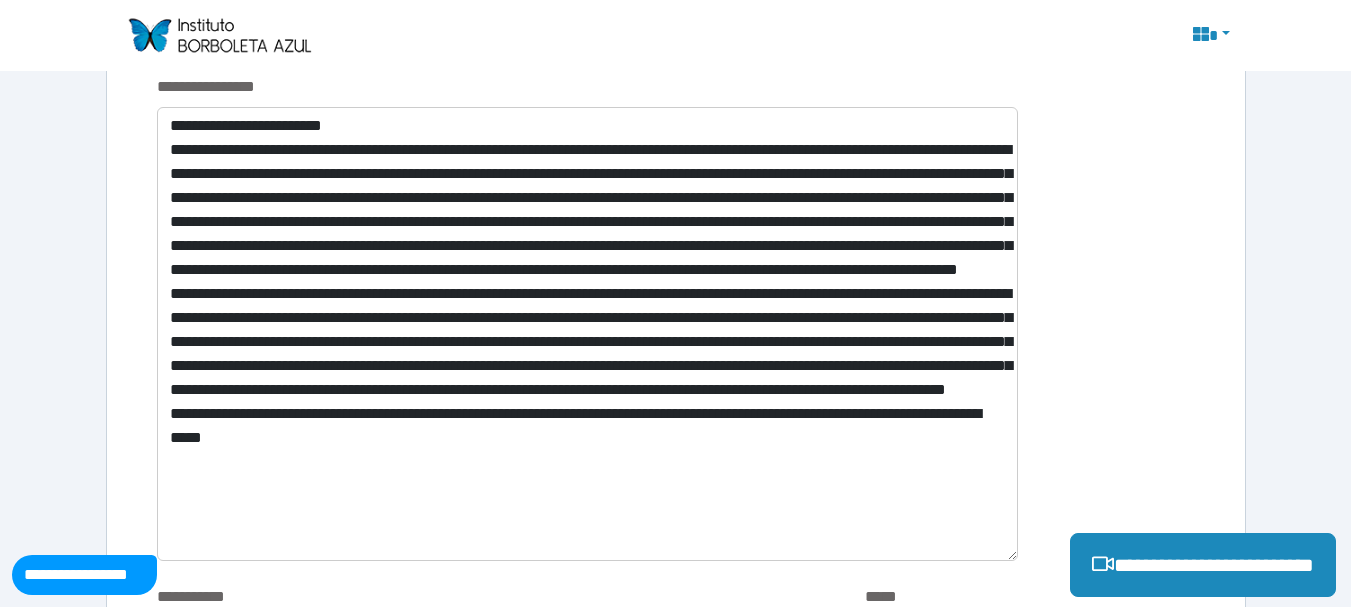 click on "**********" at bounding box center (675, 1751) 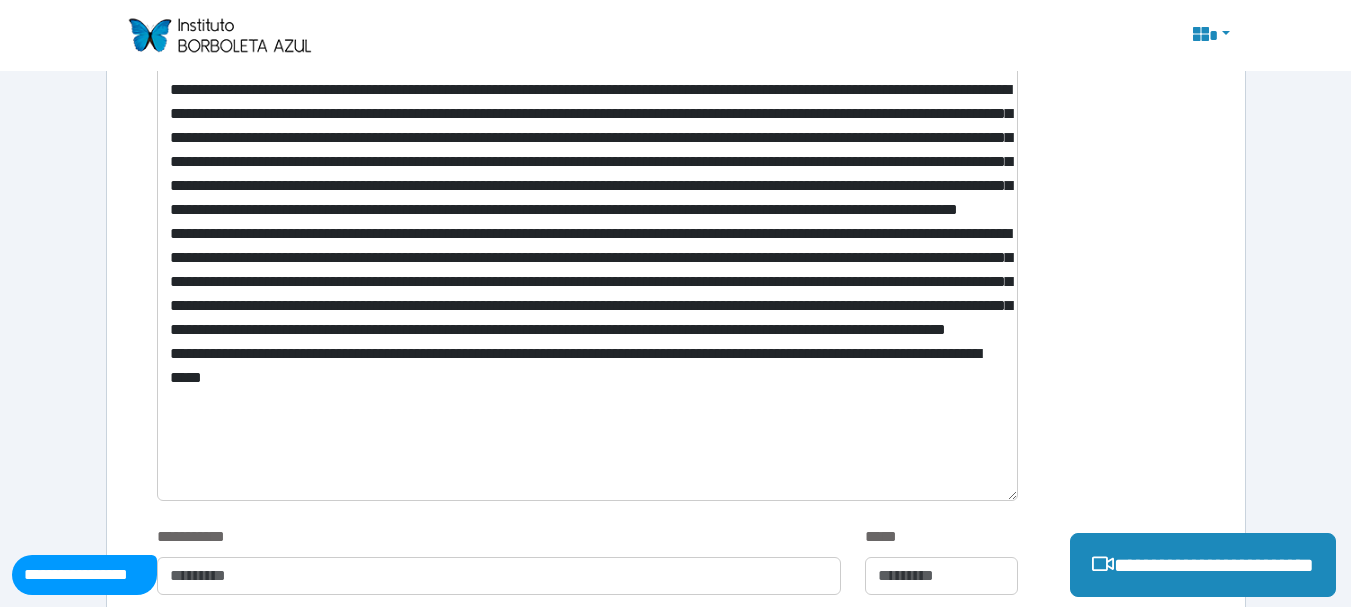 scroll, scrollTop: 761, scrollLeft: 0, axis: vertical 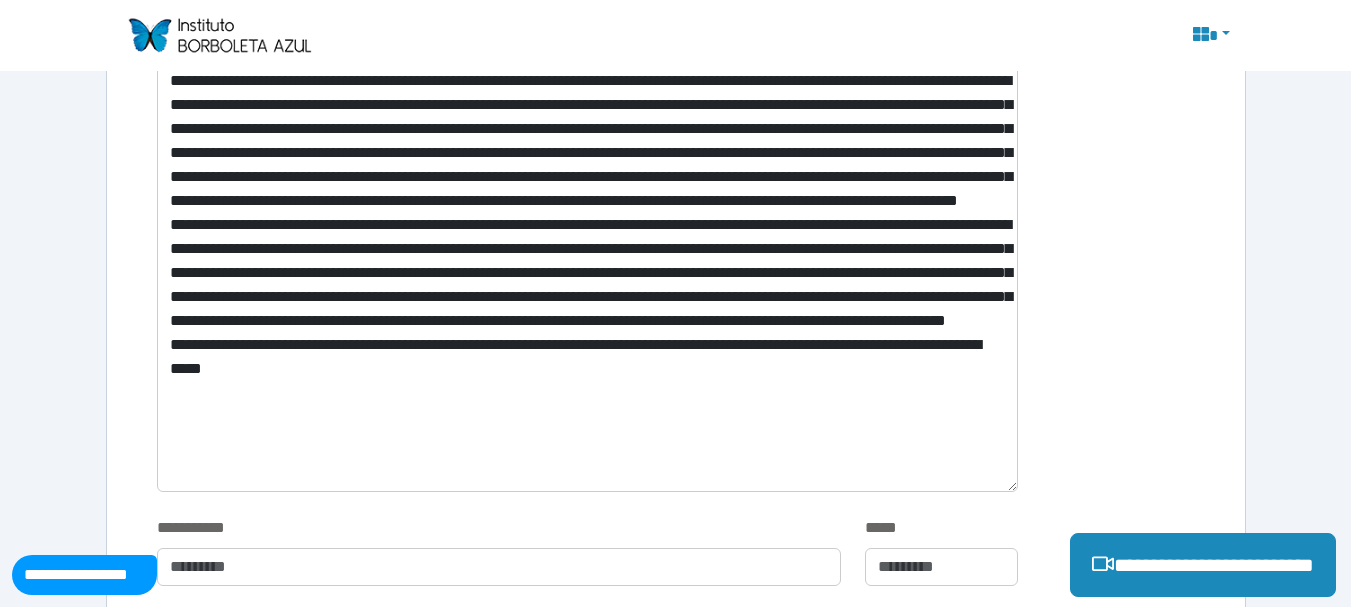 click on "**********" at bounding box center [675, 1682] 